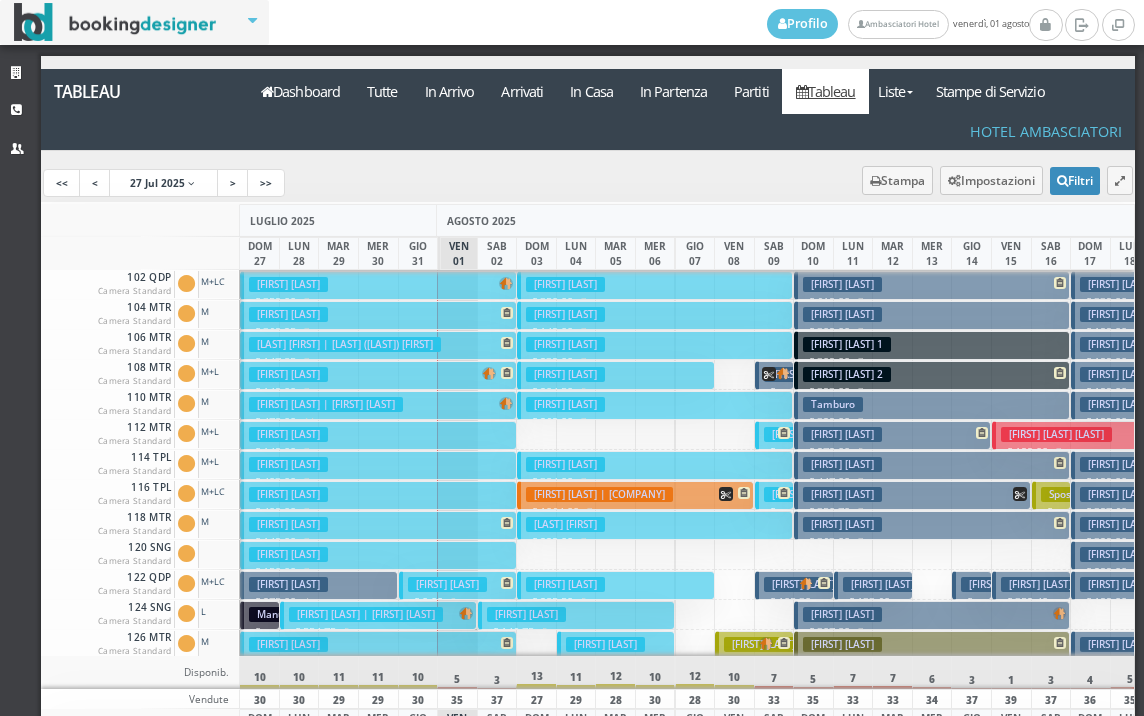 scroll, scrollTop: 0, scrollLeft: 0, axis: both 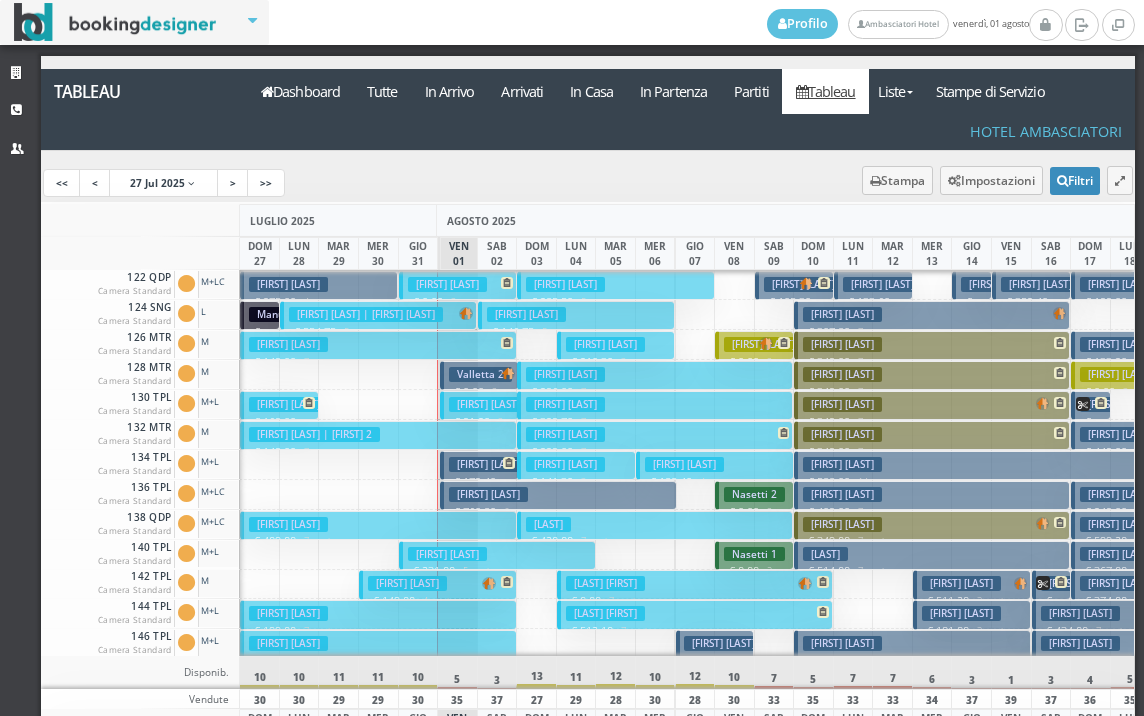 click on "Valletta 2" at bounding box center (480, 374) 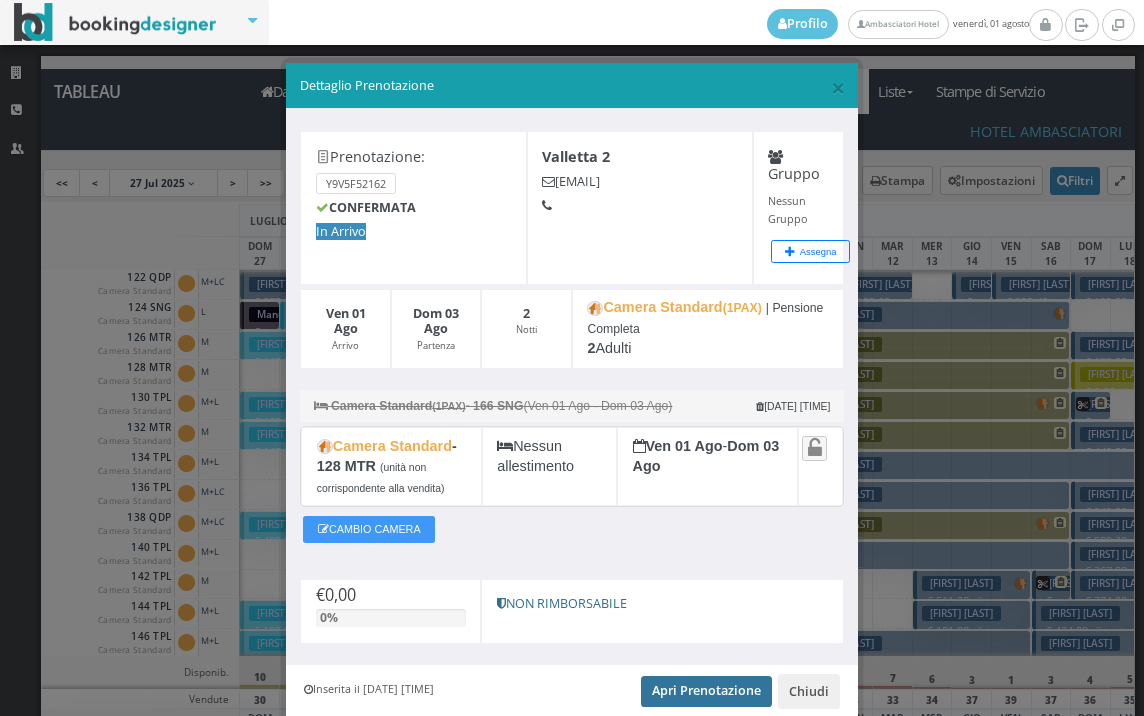 click on "Apri Prenotazione" at bounding box center [706, 691] 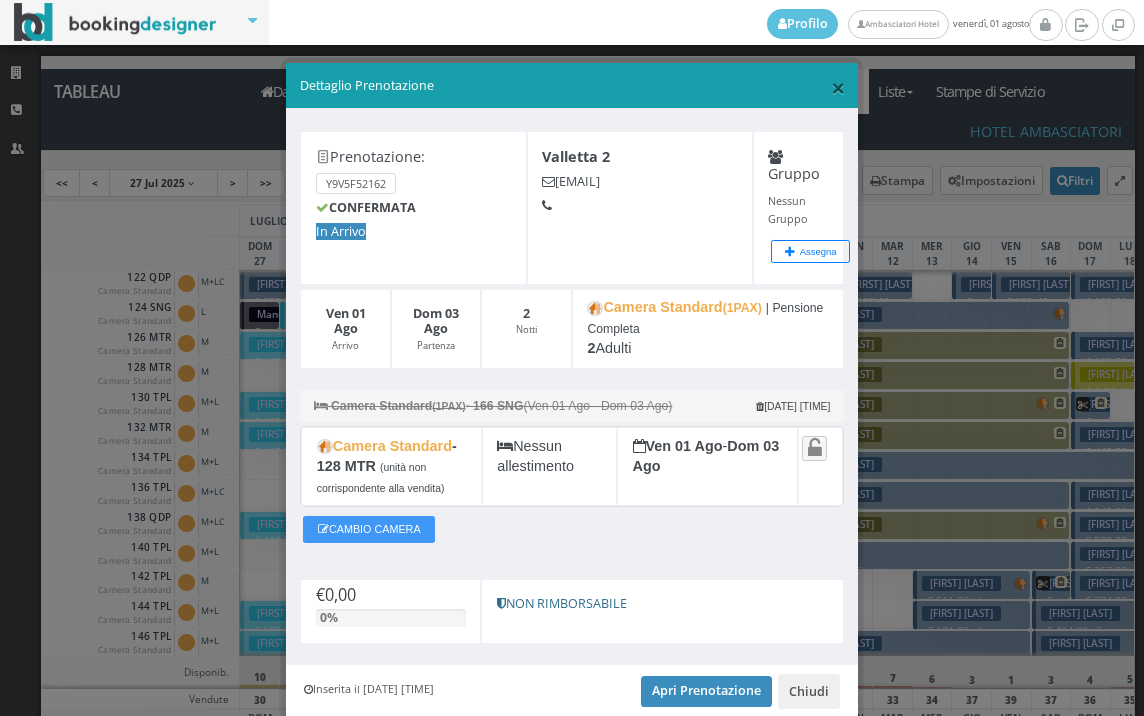 click on "×" at bounding box center [838, 87] 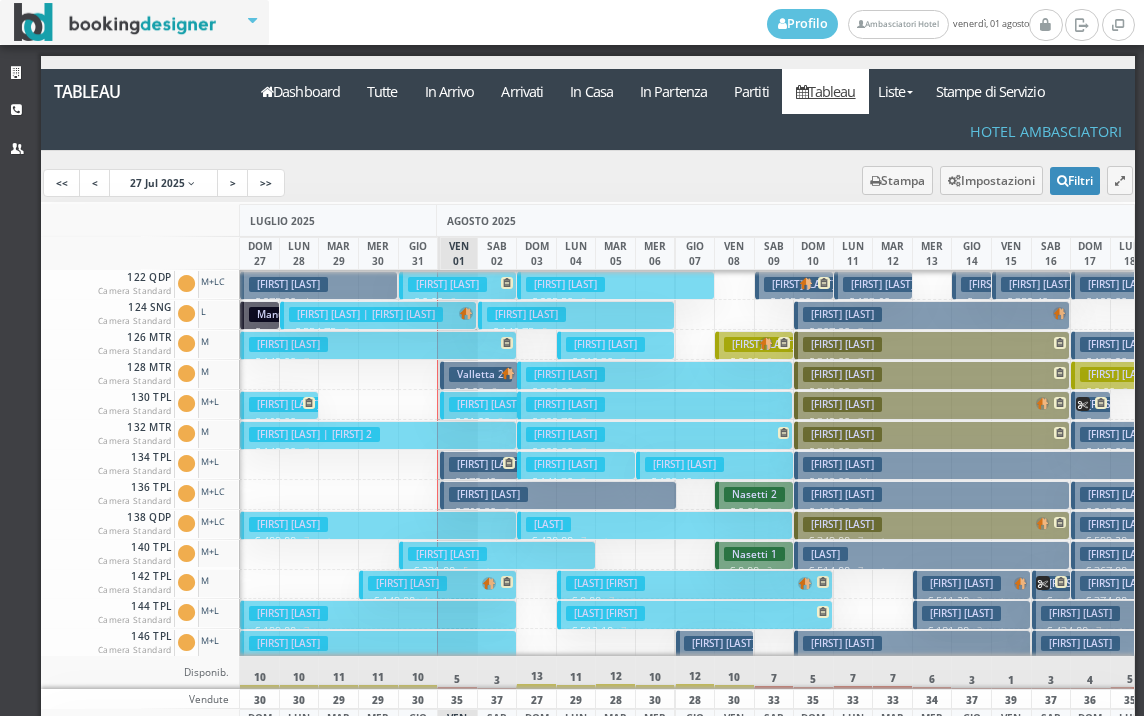 click on "Parisi  Andrea
€ 91.20         2 notti
2 Adulti +  1 Bambino (5 anni)" at bounding box center [479, 405] 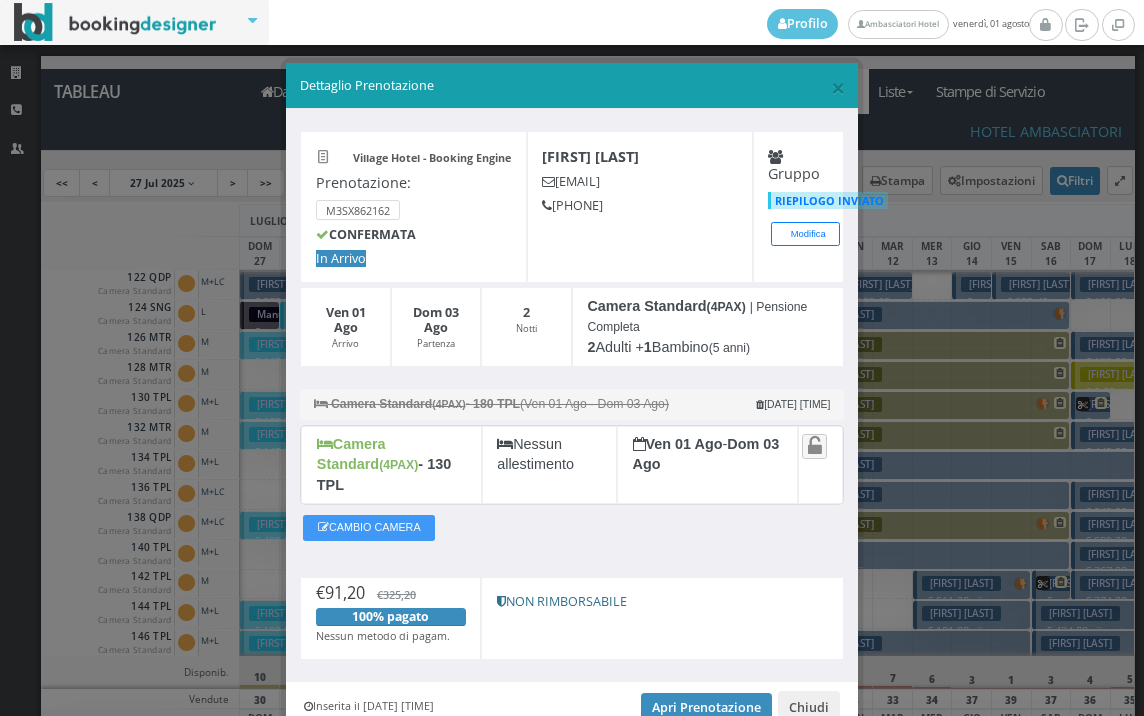 click on "Village Hotel - Booking Engine
Prenotazione:
M3SX862162
CONFERMATA
In Arrivo
Parisi  Andrea
andreaparisi70@gmail.com
3929298480
Gruppo
RIEPILOGO INVIATO
Modifica
Ven 01 Ago
Arrivo
Dom 03 Ago
Partenza
2
Notti
(4PAX) 2 1" at bounding box center (572, 395) 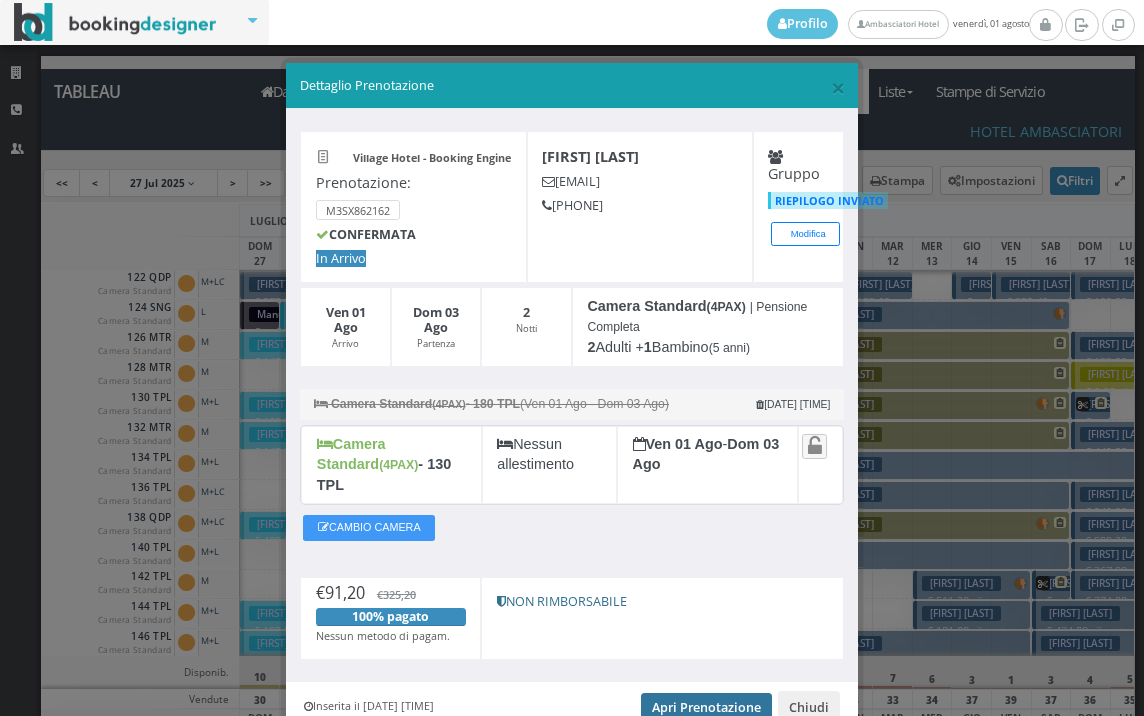 drag, startPoint x: 701, startPoint y: 671, endPoint x: 707, endPoint y: 690, distance: 19.924858 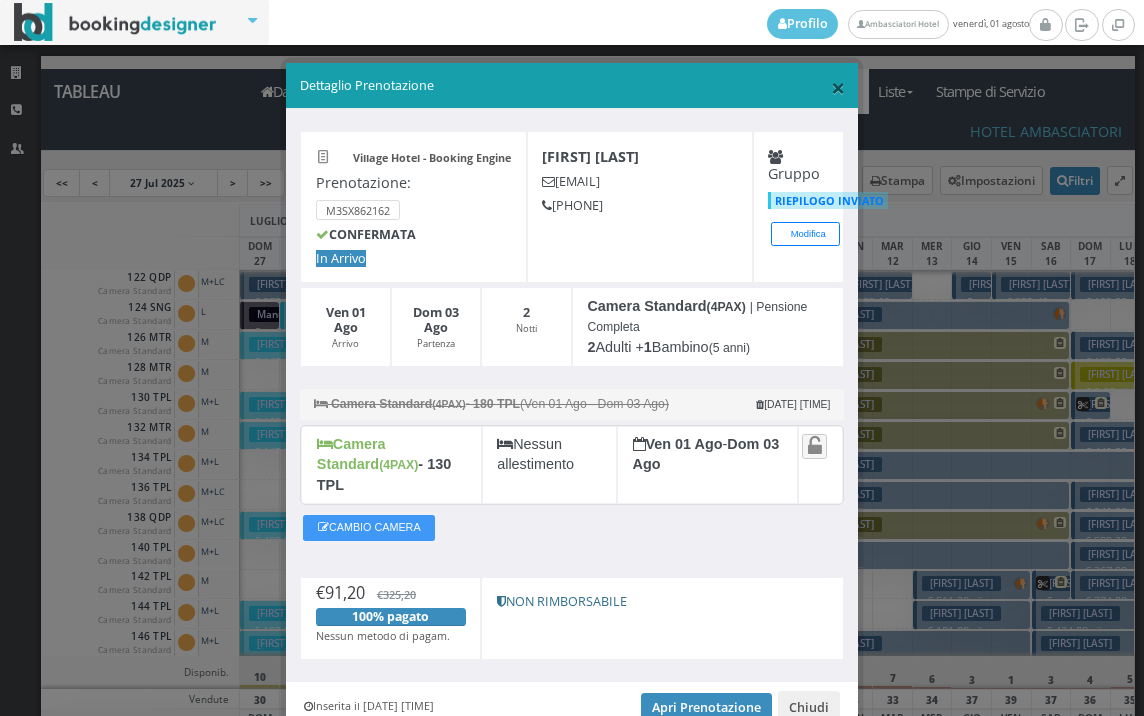click on "×" at bounding box center [838, 87] 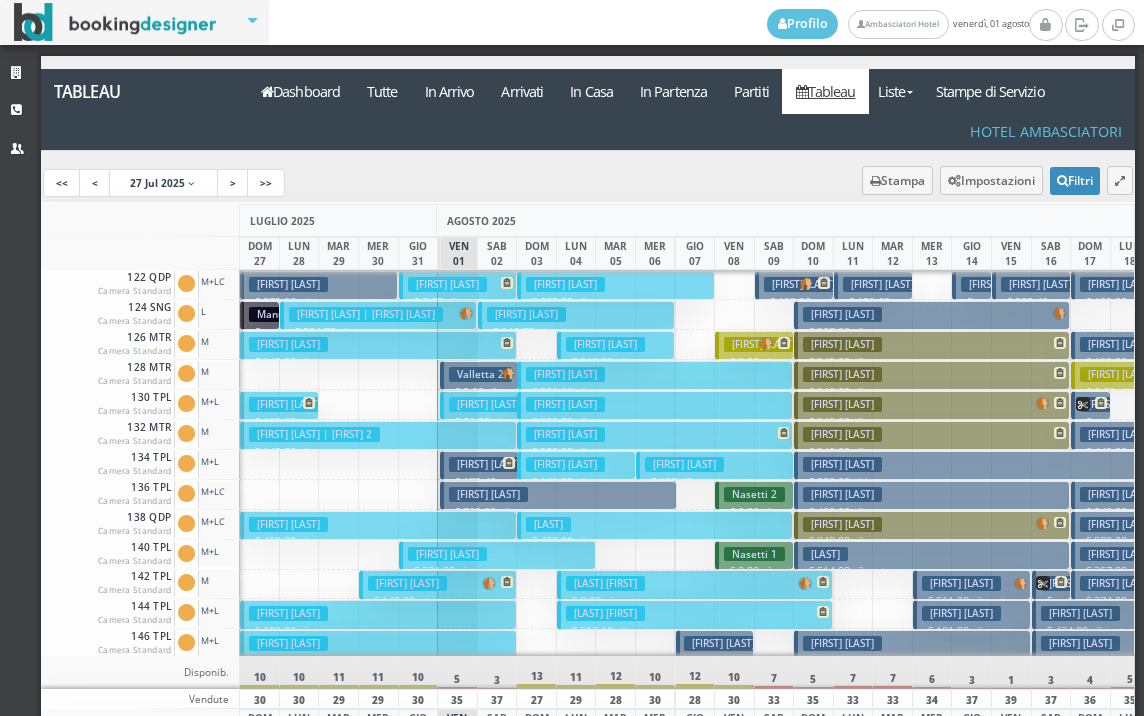 click on "[FIRST] [LAST]" at bounding box center (488, 464) 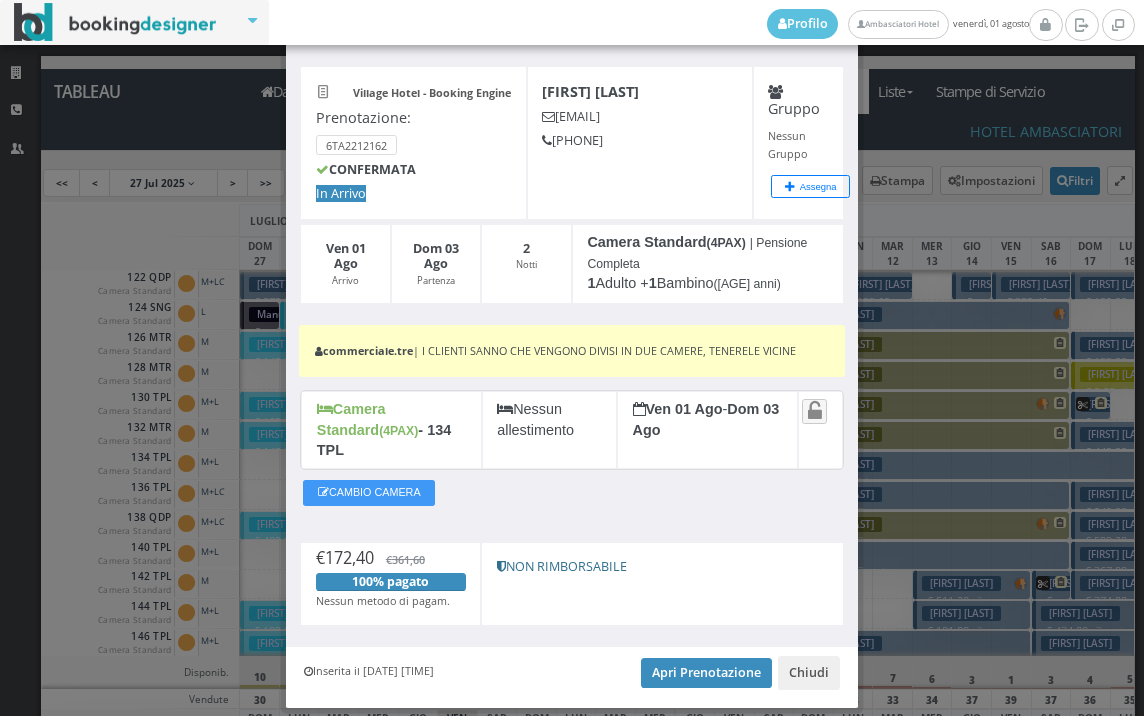 scroll, scrollTop: 111, scrollLeft: 0, axis: vertical 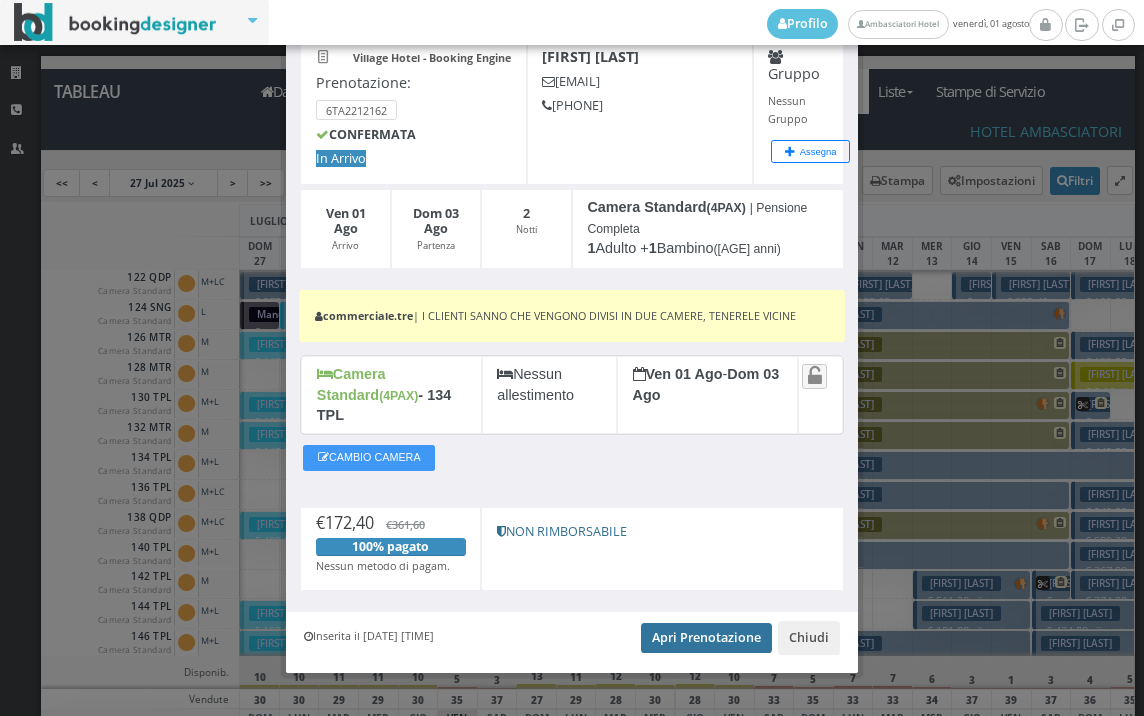 click on "Apri Prenotazione" at bounding box center (706, 638) 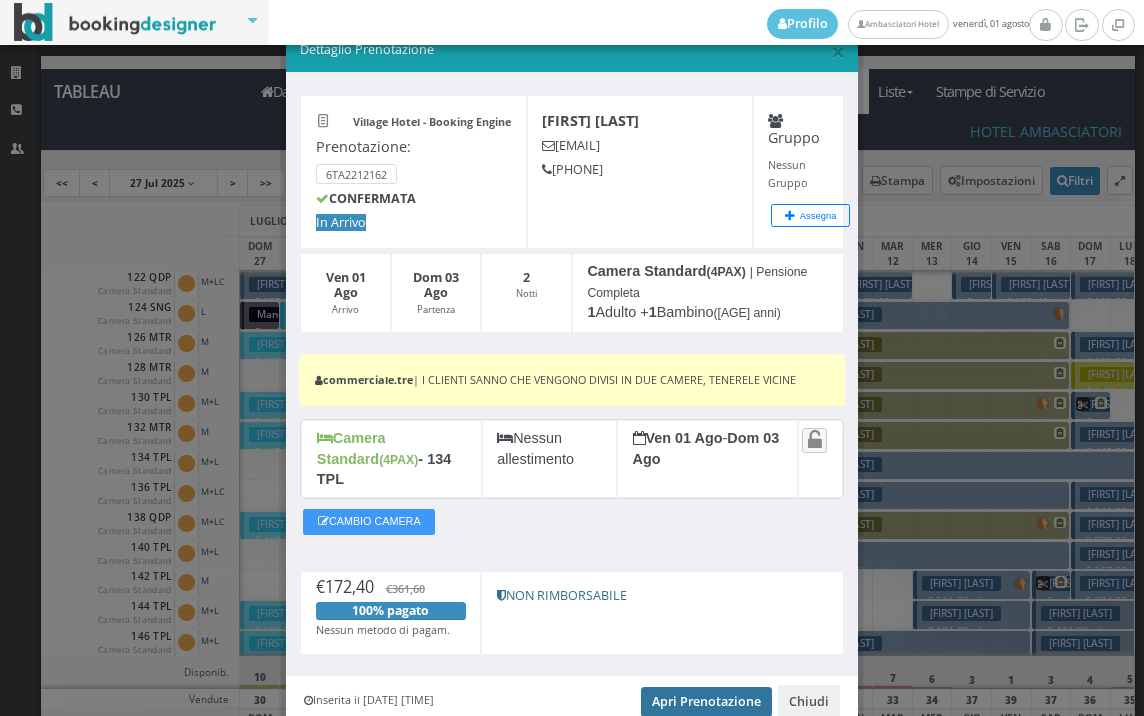 scroll, scrollTop: 0, scrollLeft: 0, axis: both 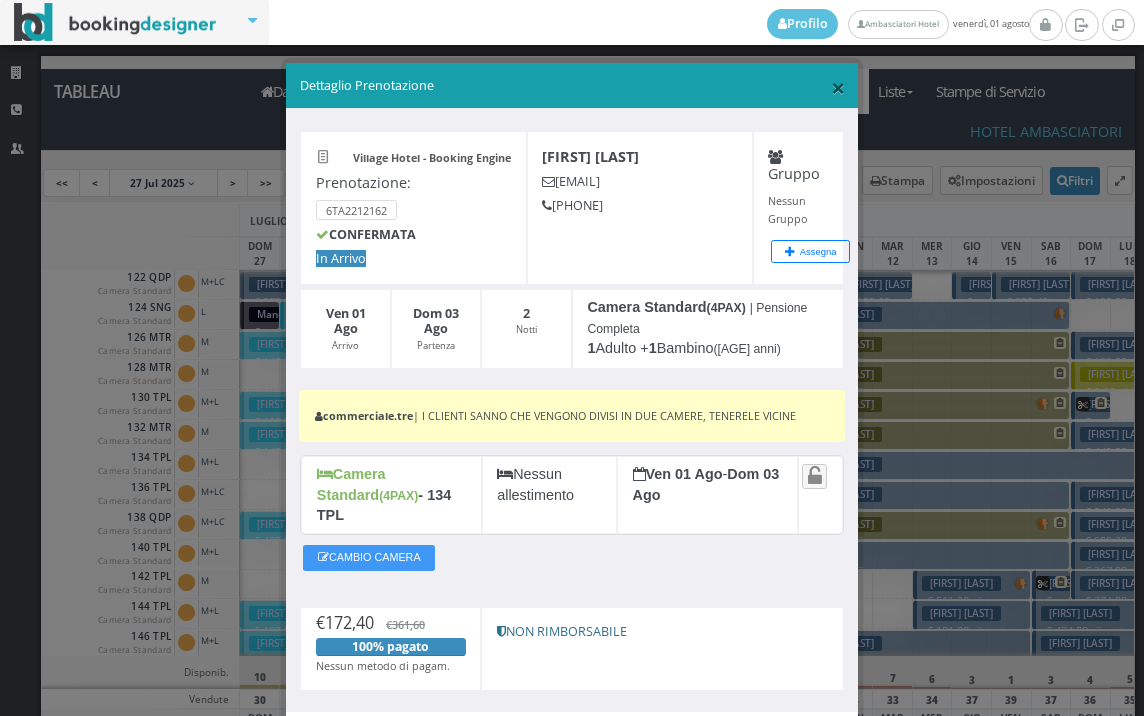 click on "×" at bounding box center (838, 87) 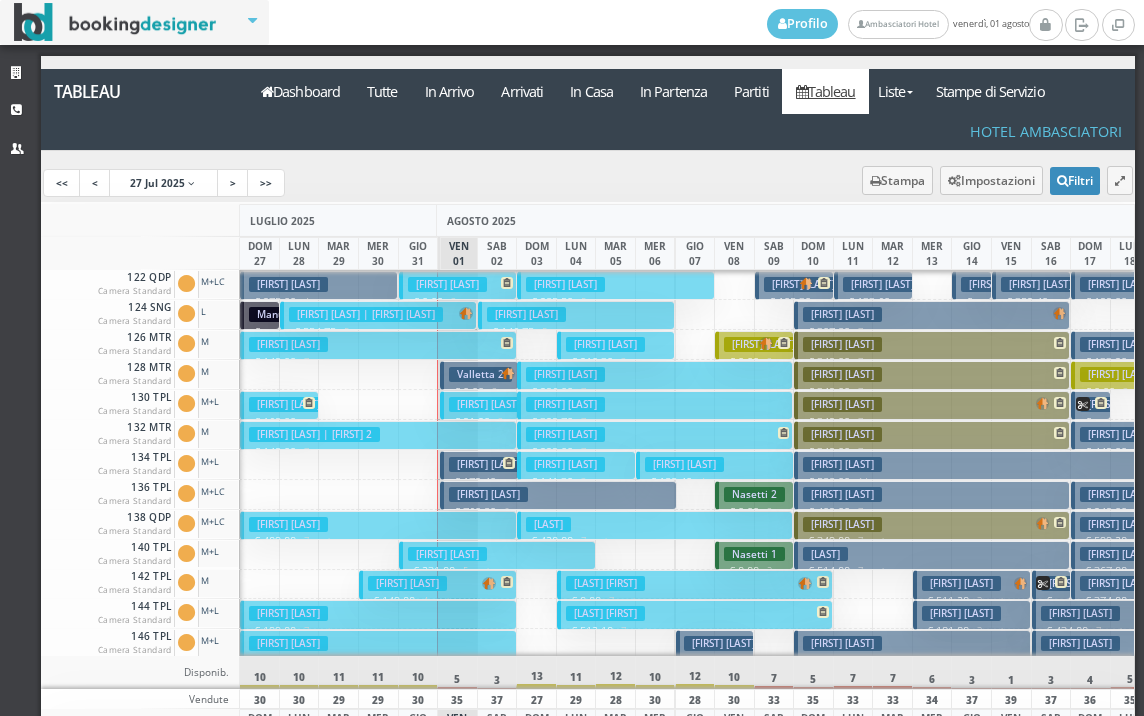 click on "[FIRST] [LAST]" at bounding box center (488, 494) 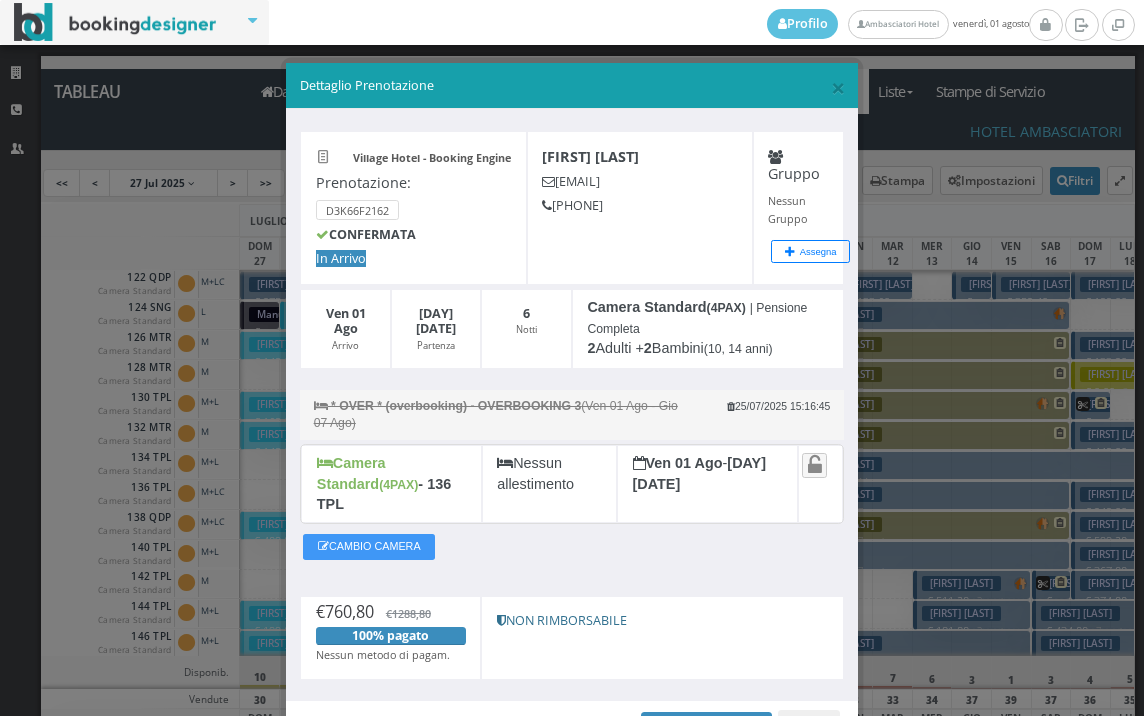 scroll, scrollTop: 98, scrollLeft: 0, axis: vertical 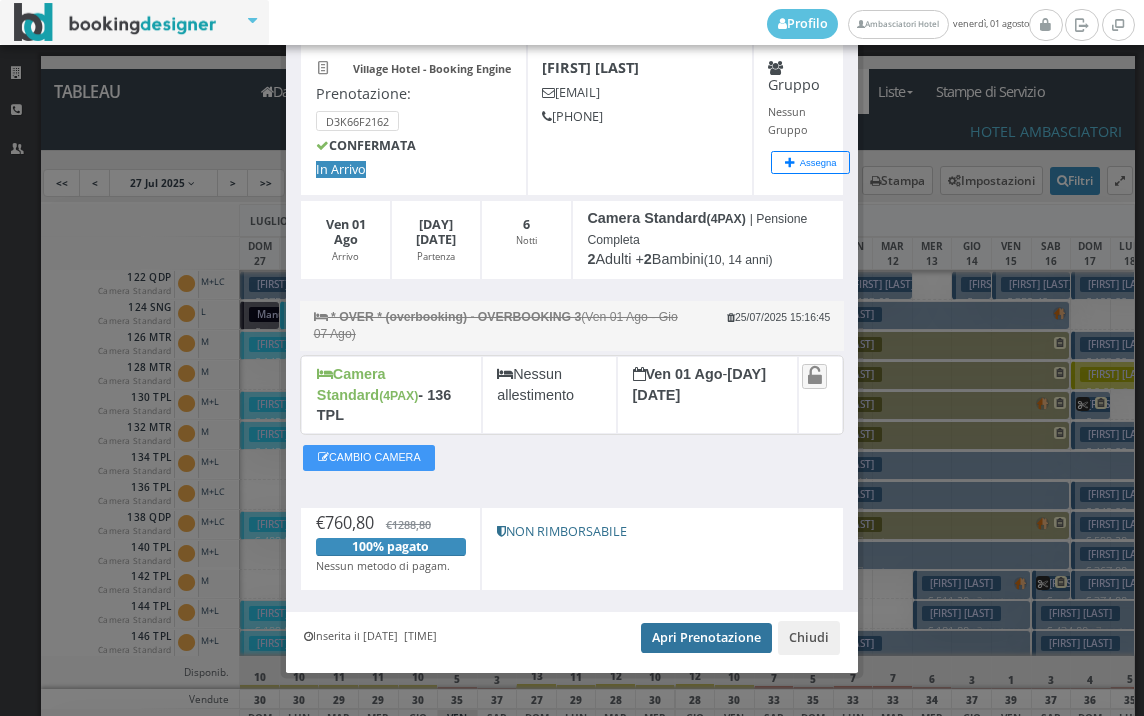 click on "Apri Prenotazione" at bounding box center (706, 638) 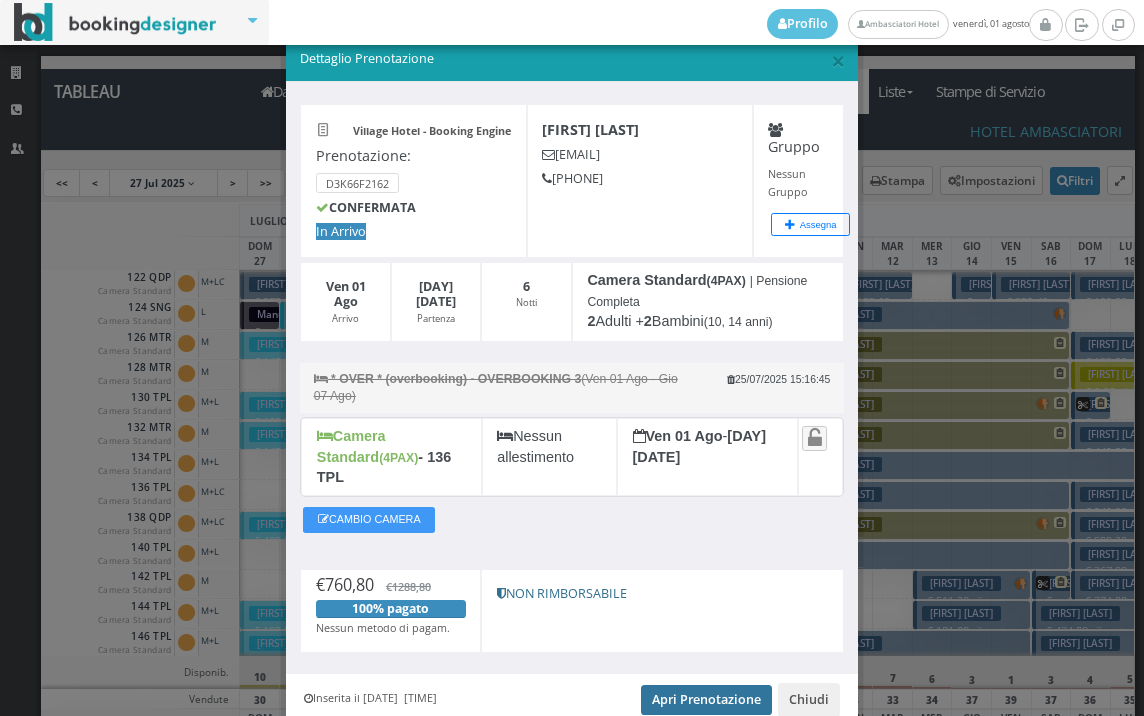 scroll, scrollTop: 0, scrollLeft: 0, axis: both 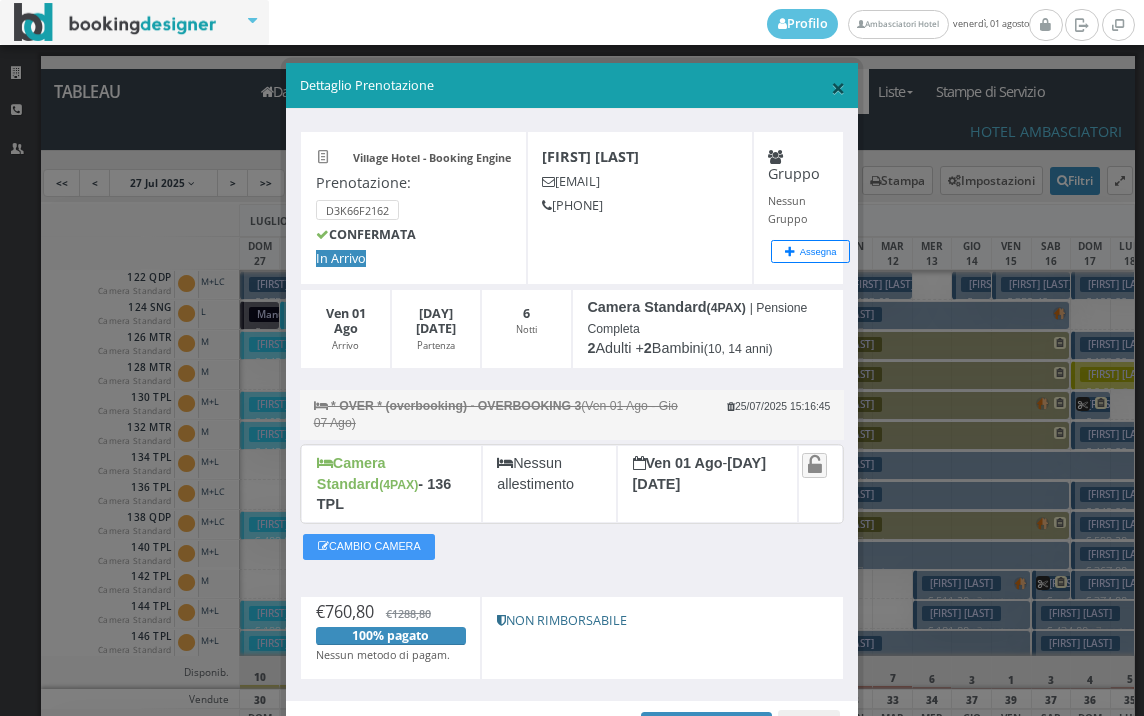 click on "×" at bounding box center (838, 87) 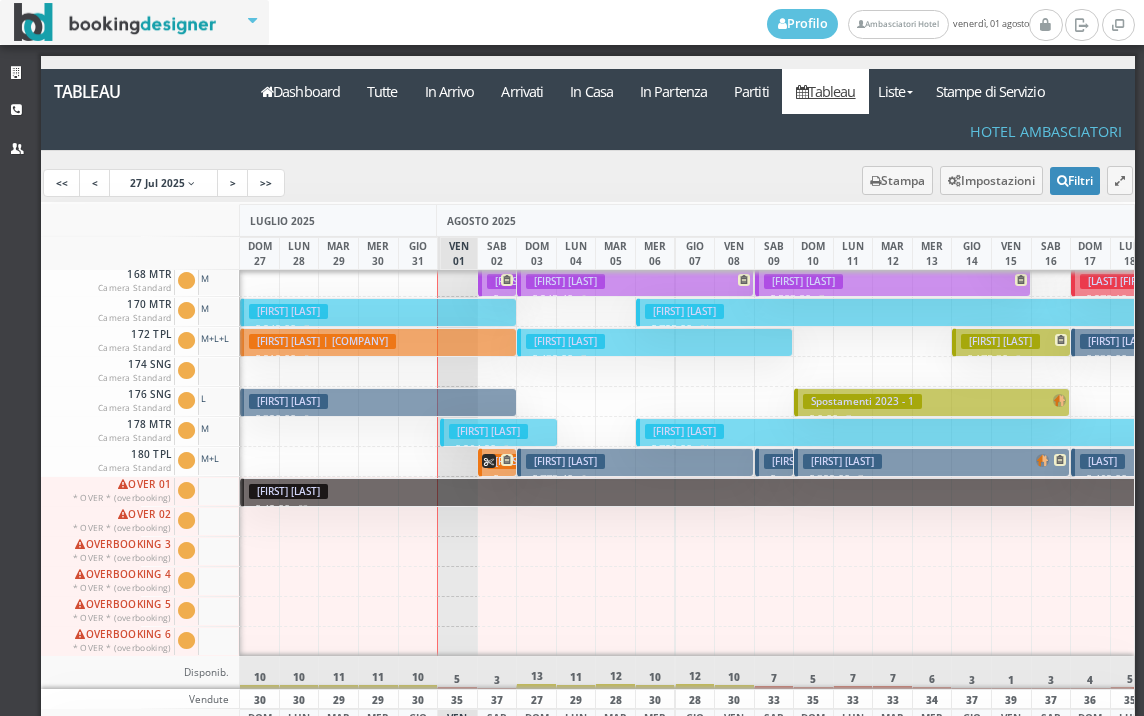 scroll, scrollTop: 1001, scrollLeft: 0, axis: vertical 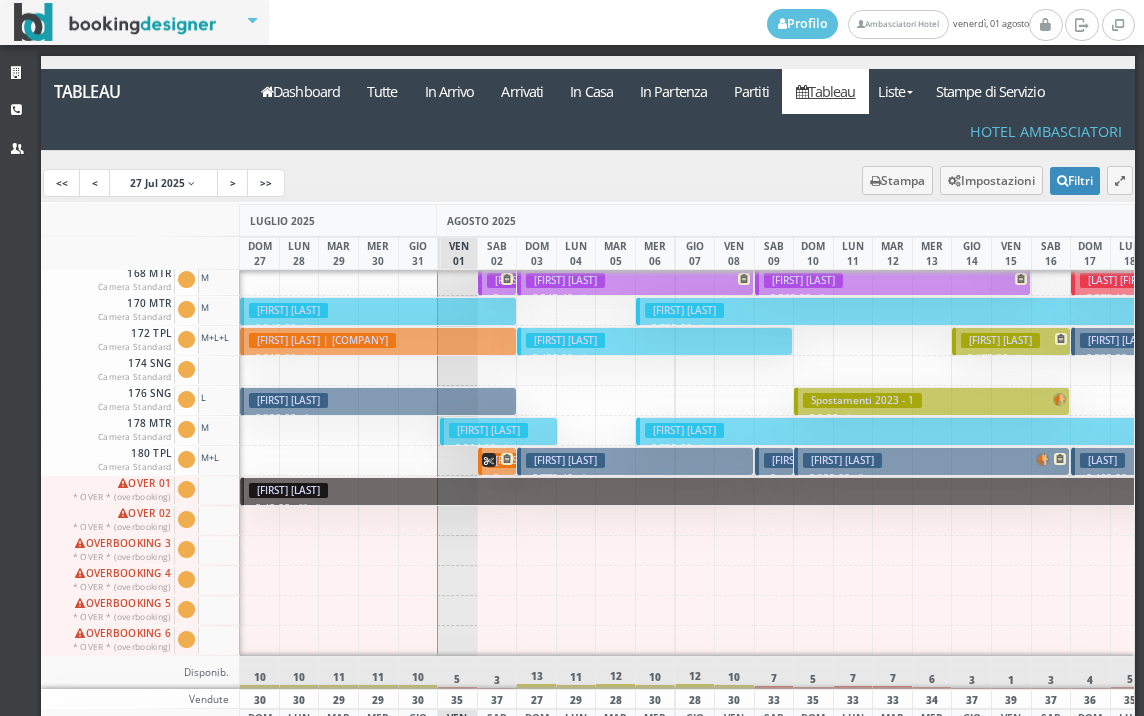 click on "[FIRST] [LAST]" at bounding box center (488, 430) 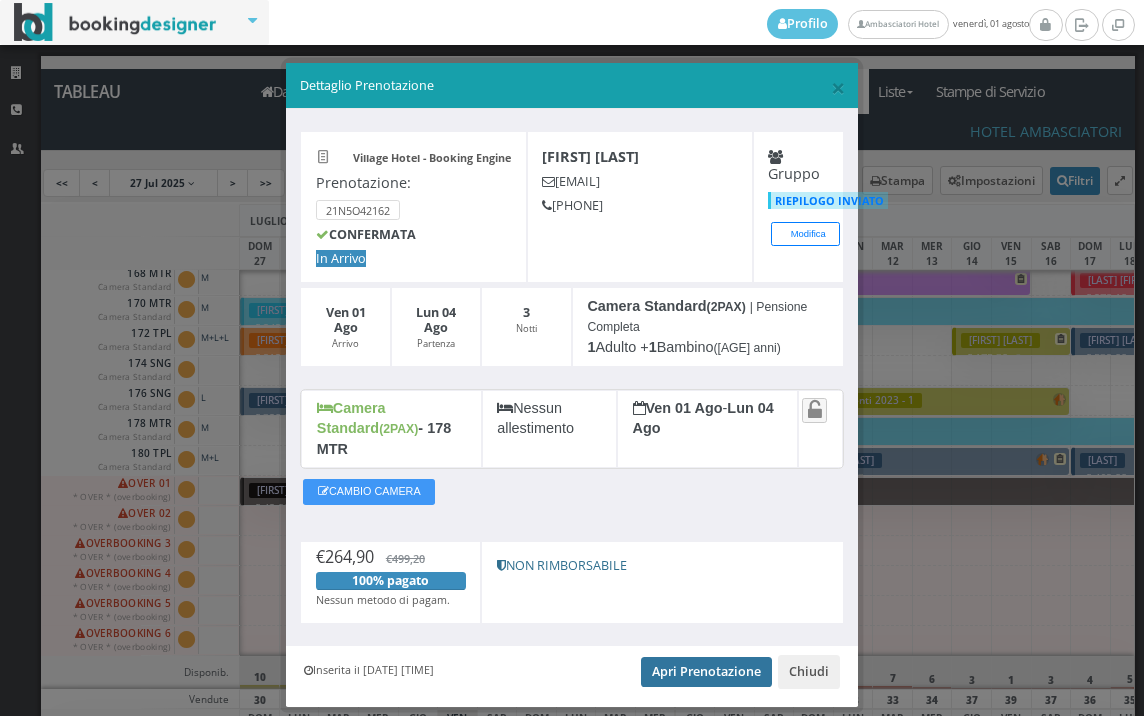 click on "Apri Prenotazione" at bounding box center (706, 672) 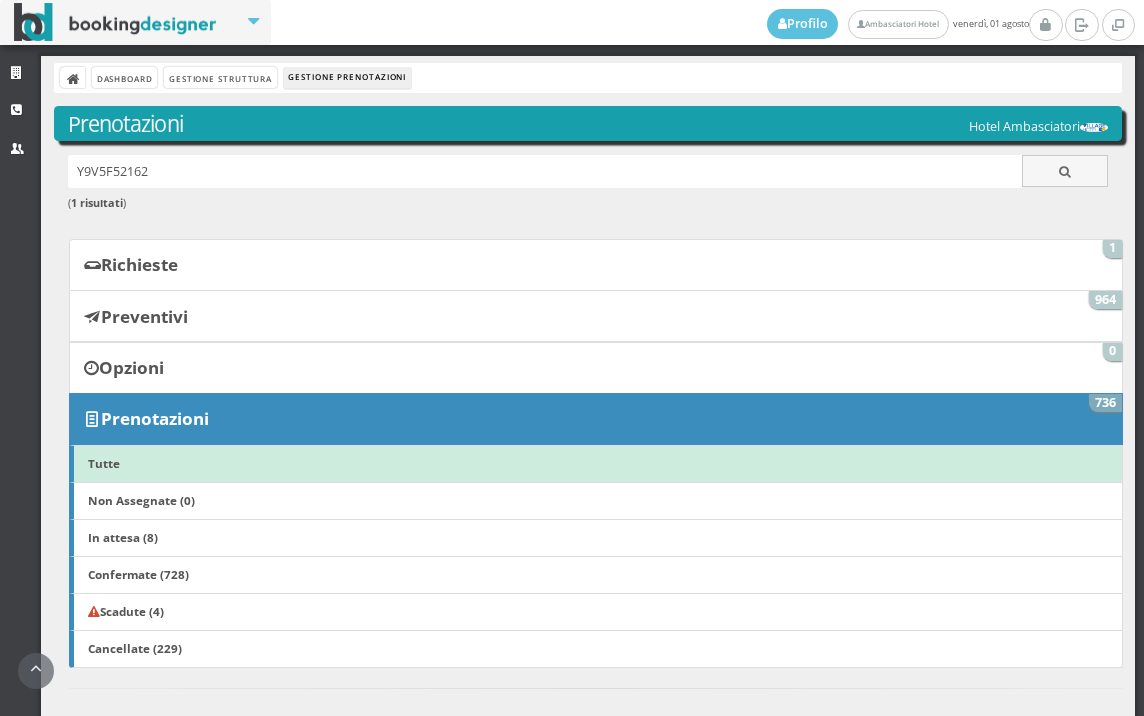 scroll, scrollTop: 0, scrollLeft: 0, axis: both 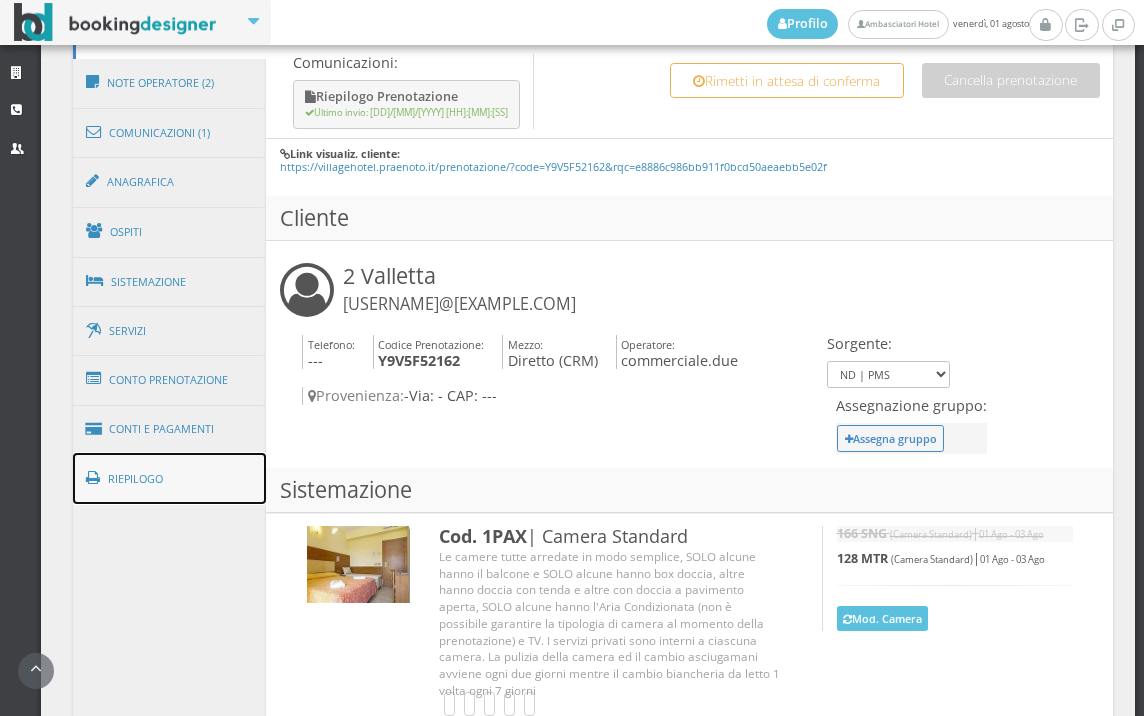 click on "Riepilogo" at bounding box center [170, 479] 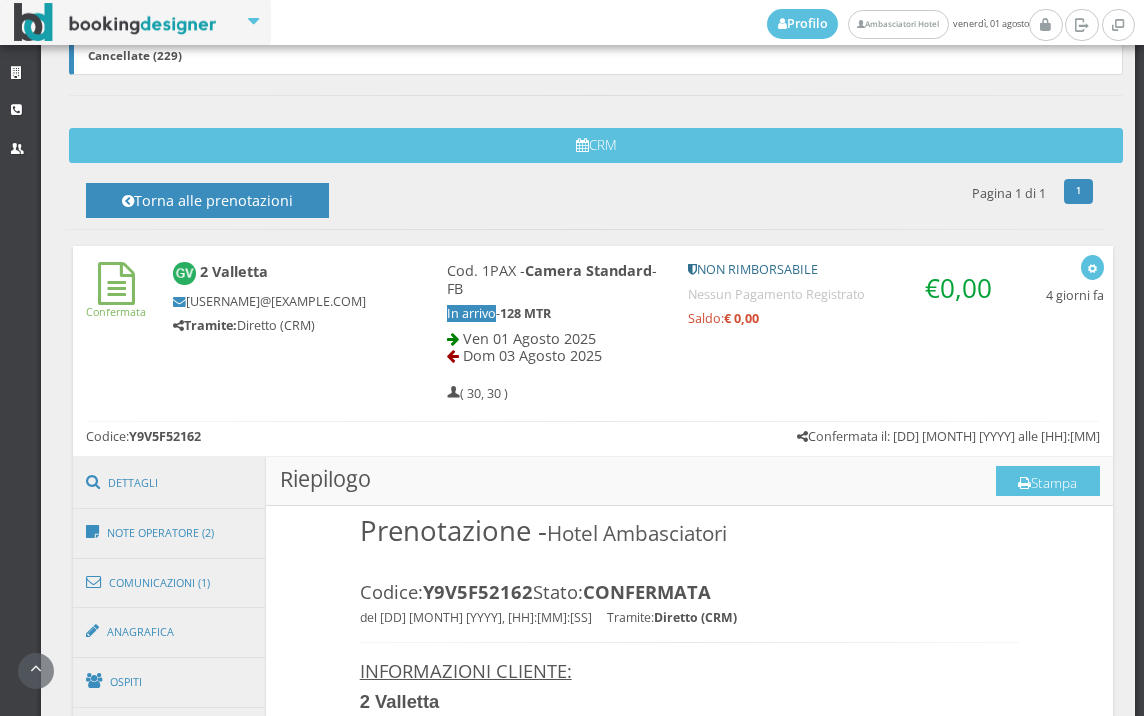 scroll, scrollTop: 824, scrollLeft: 0, axis: vertical 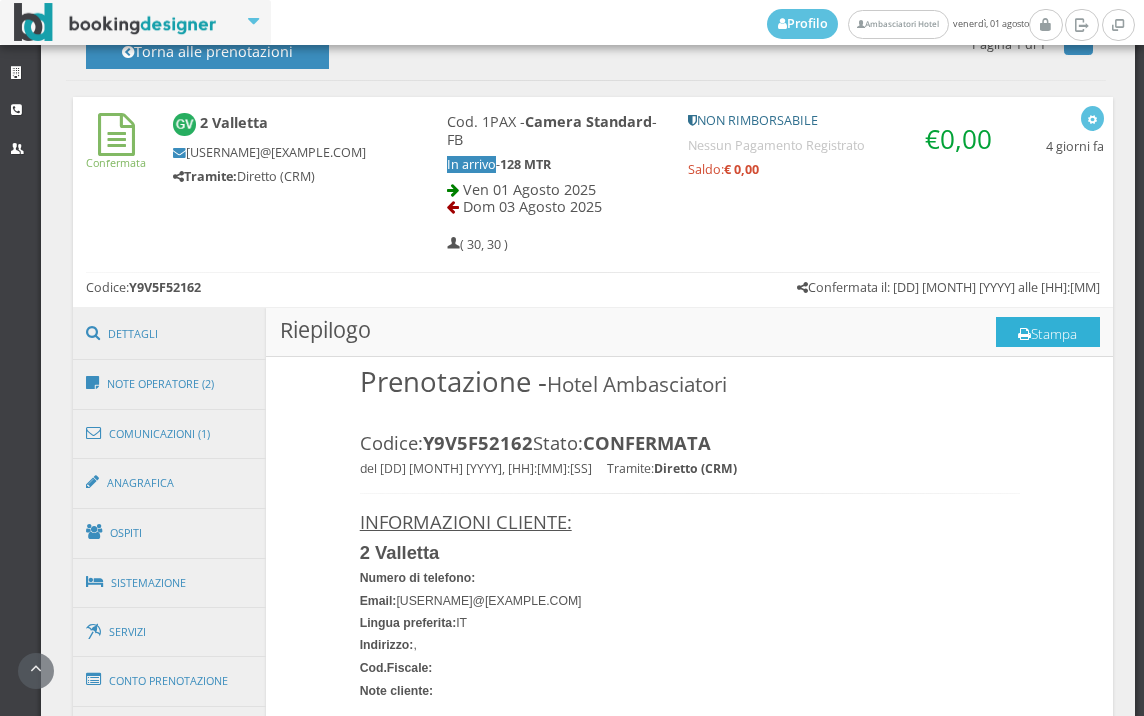 click on "Stampa" at bounding box center [1048, 332] 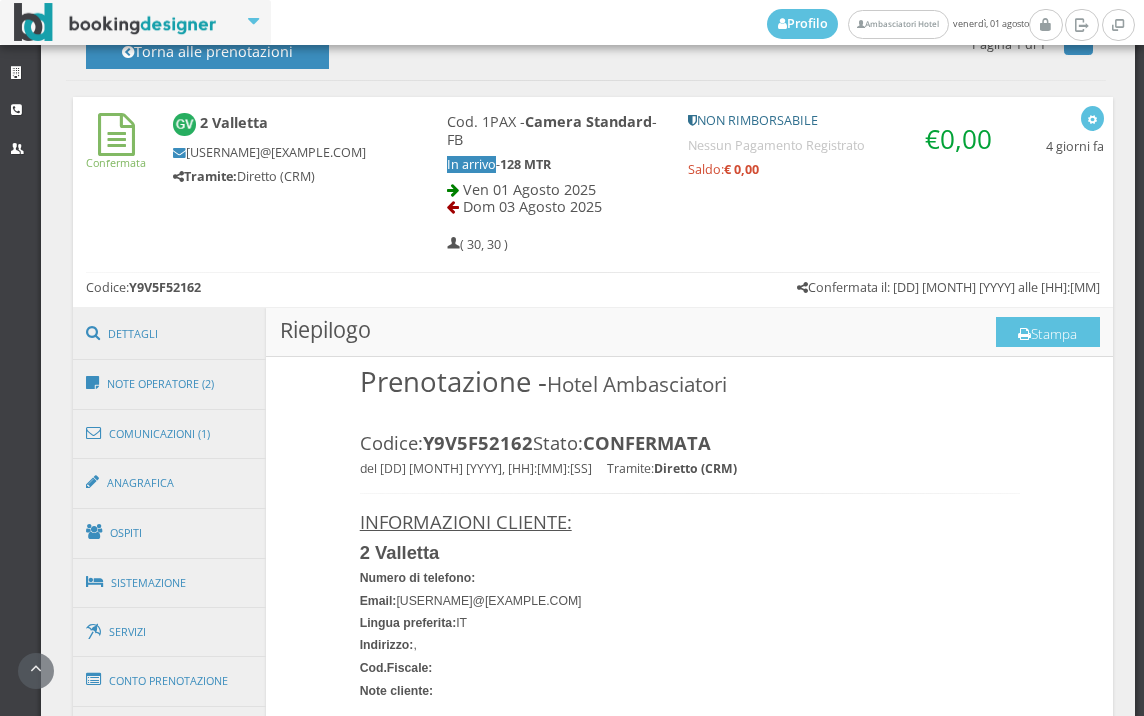 scroll, scrollTop: 0, scrollLeft: 0, axis: both 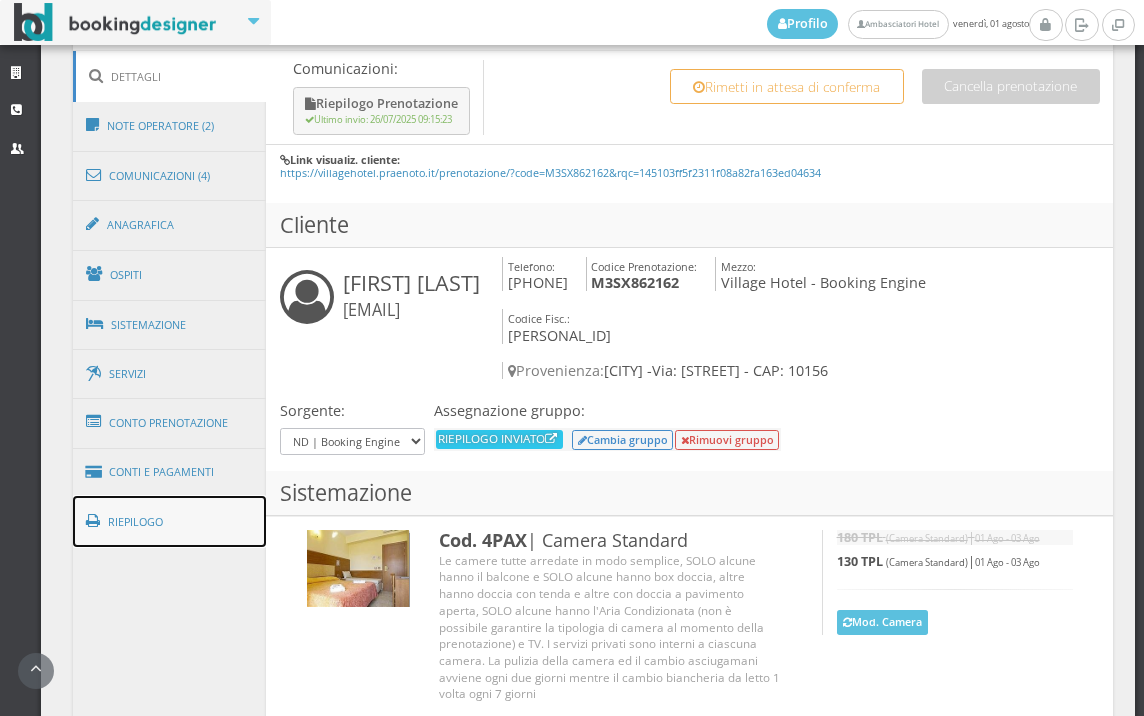 click on "Riepilogo" at bounding box center (170, 522) 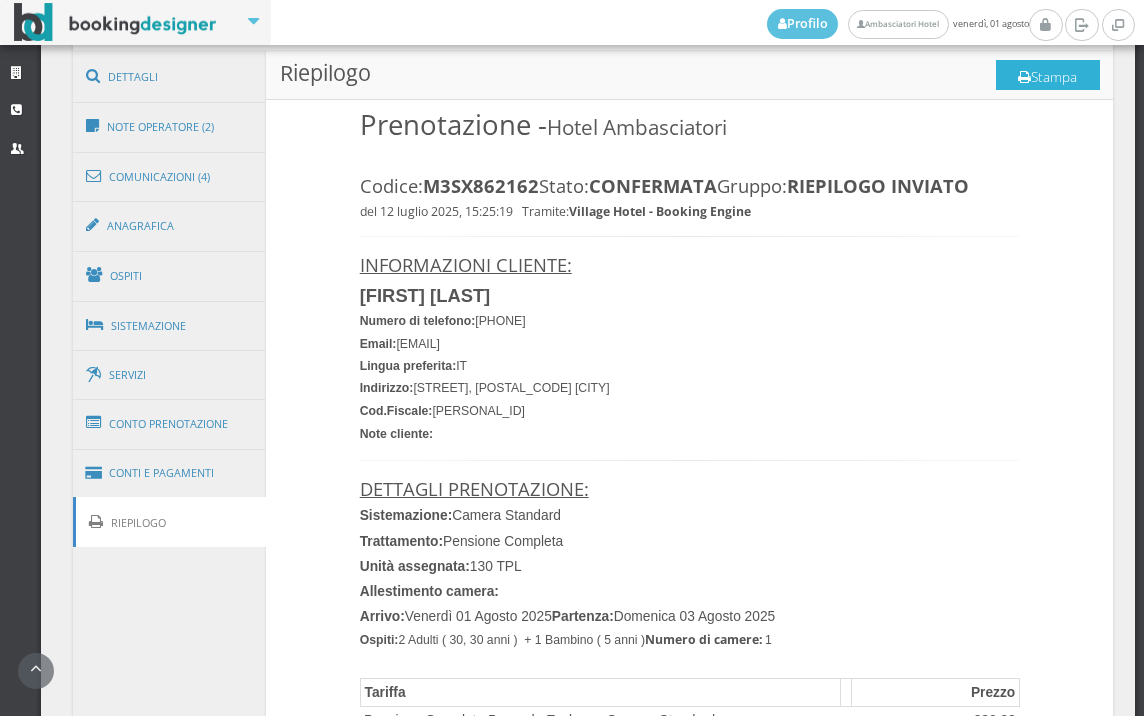 click on "Stampa" at bounding box center (1048, 75) 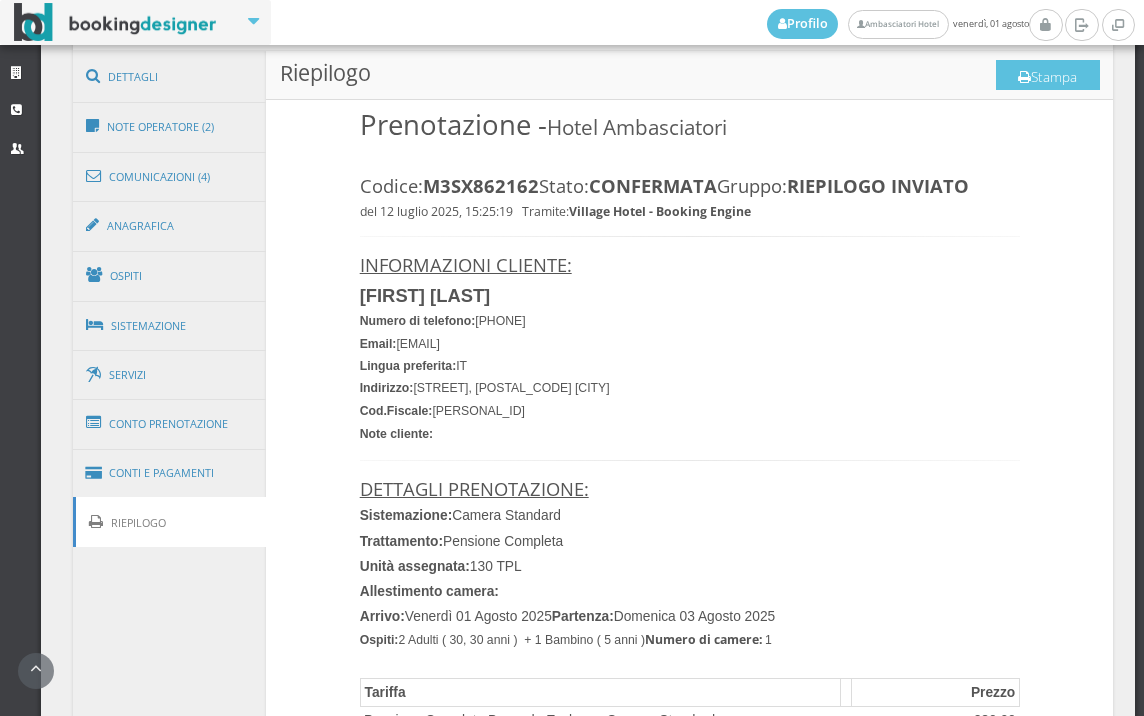 scroll, scrollTop: 0, scrollLeft: 0, axis: both 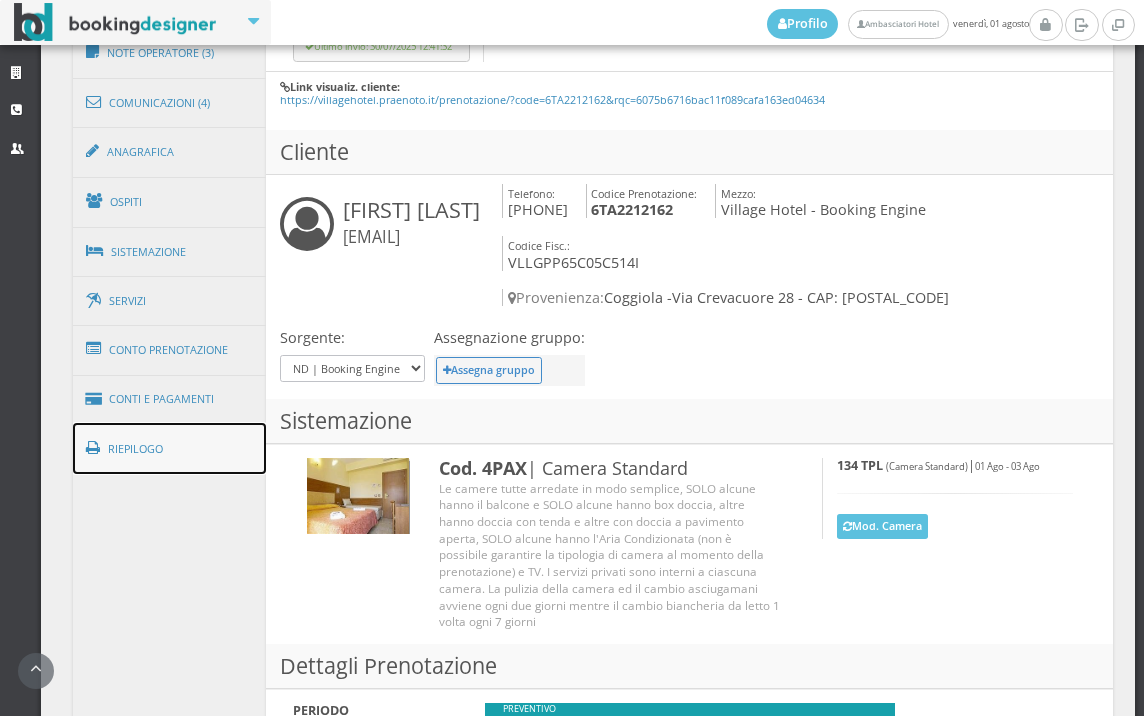click on "Riepilogo" at bounding box center [170, 449] 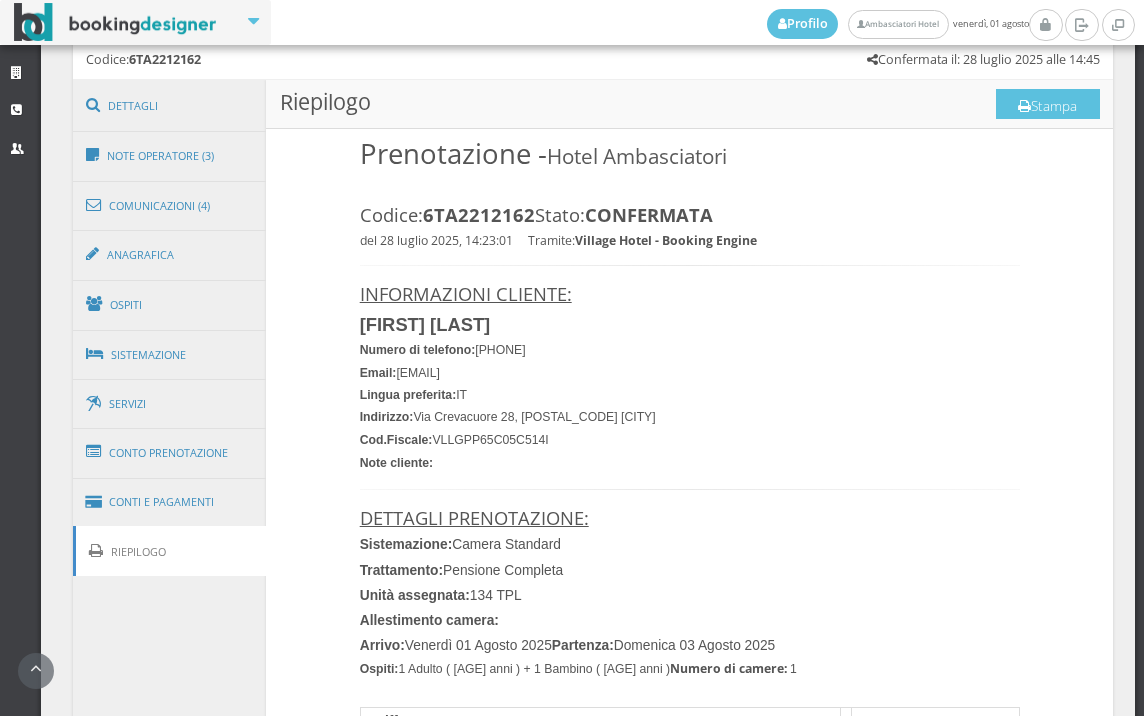 scroll, scrollTop: 857, scrollLeft: 0, axis: vertical 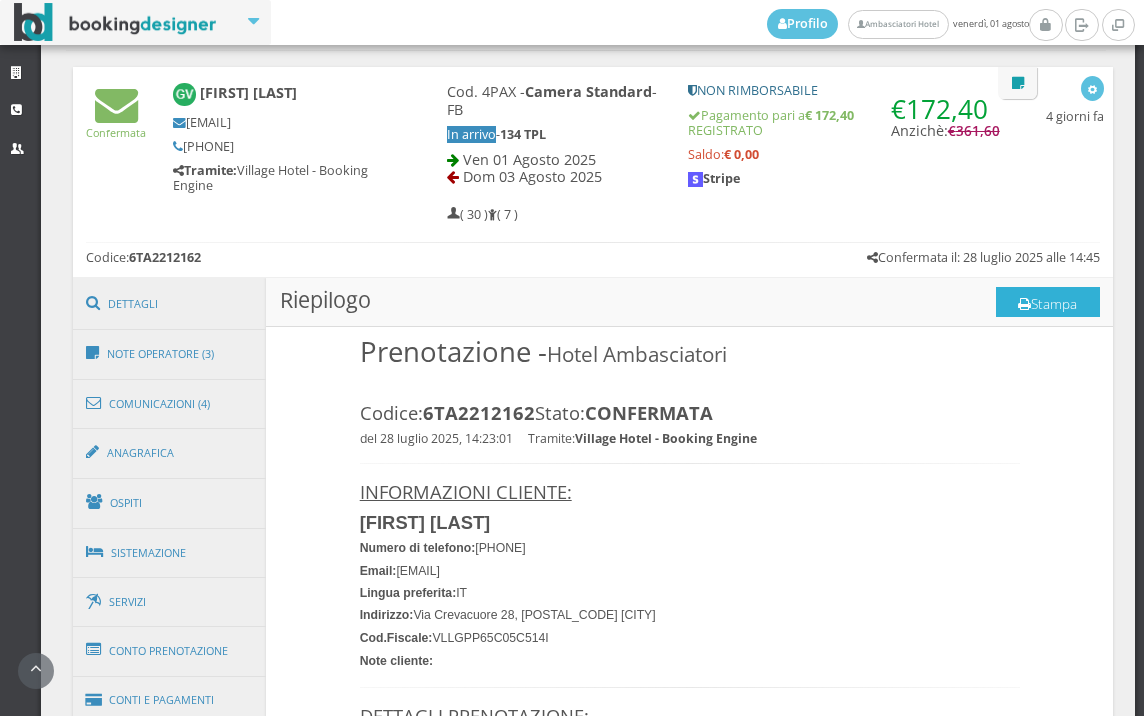 click on "Stampa" at bounding box center [1048, 302] 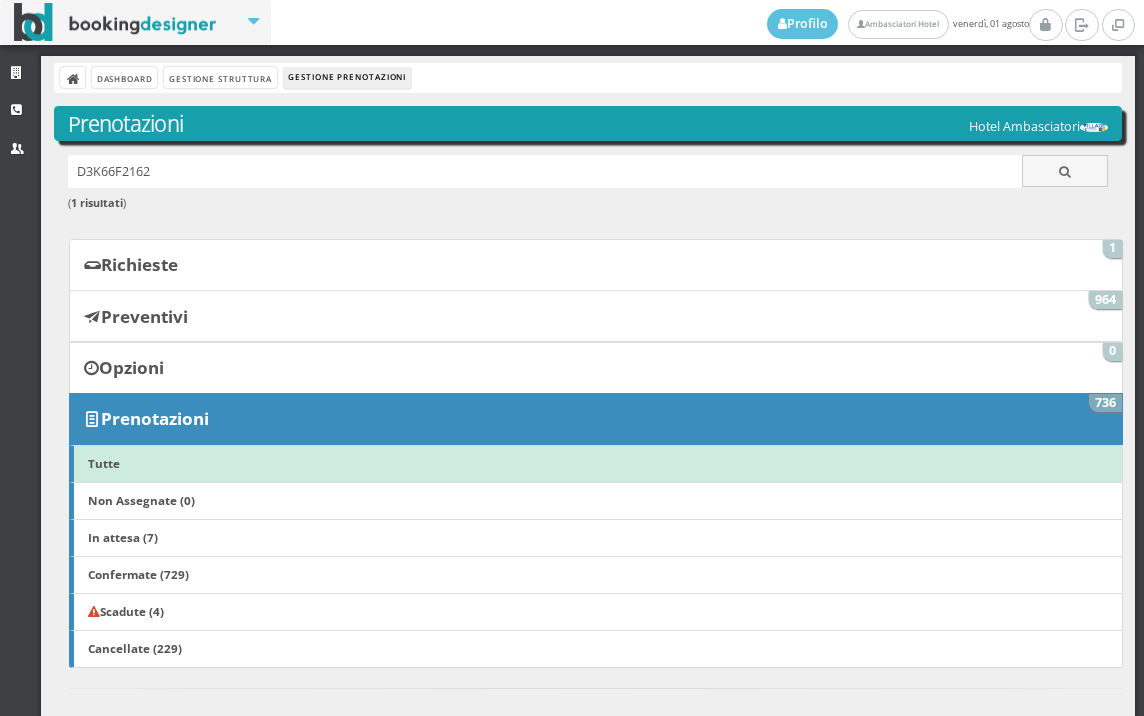 scroll, scrollTop: 0, scrollLeft: 0, axis: both 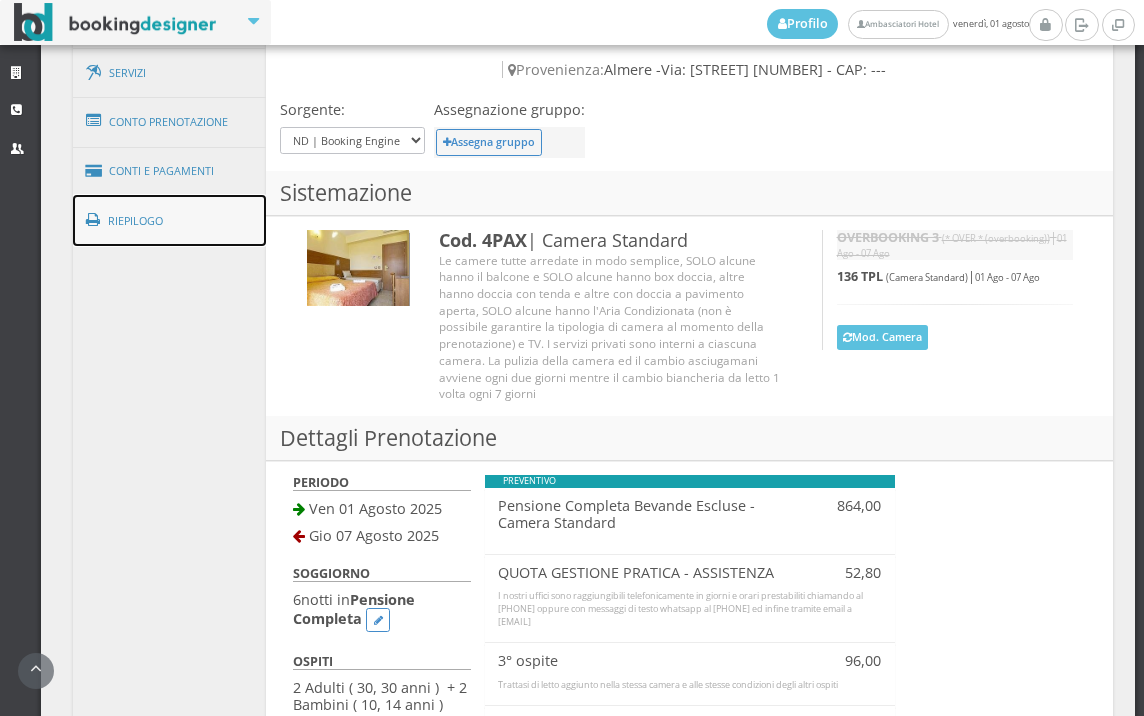 click on "Riepilogo" at bounding box center [170, 221] 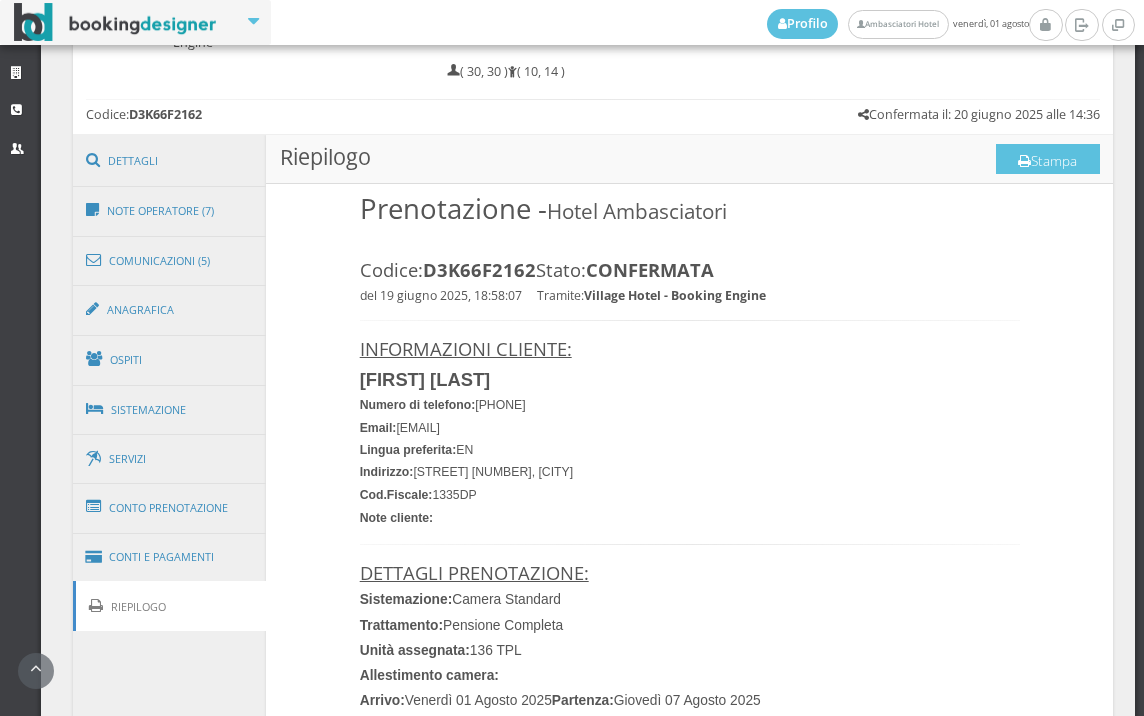 scroll, scrollTop: 1001, scrollLeft: 0, axis: vertical 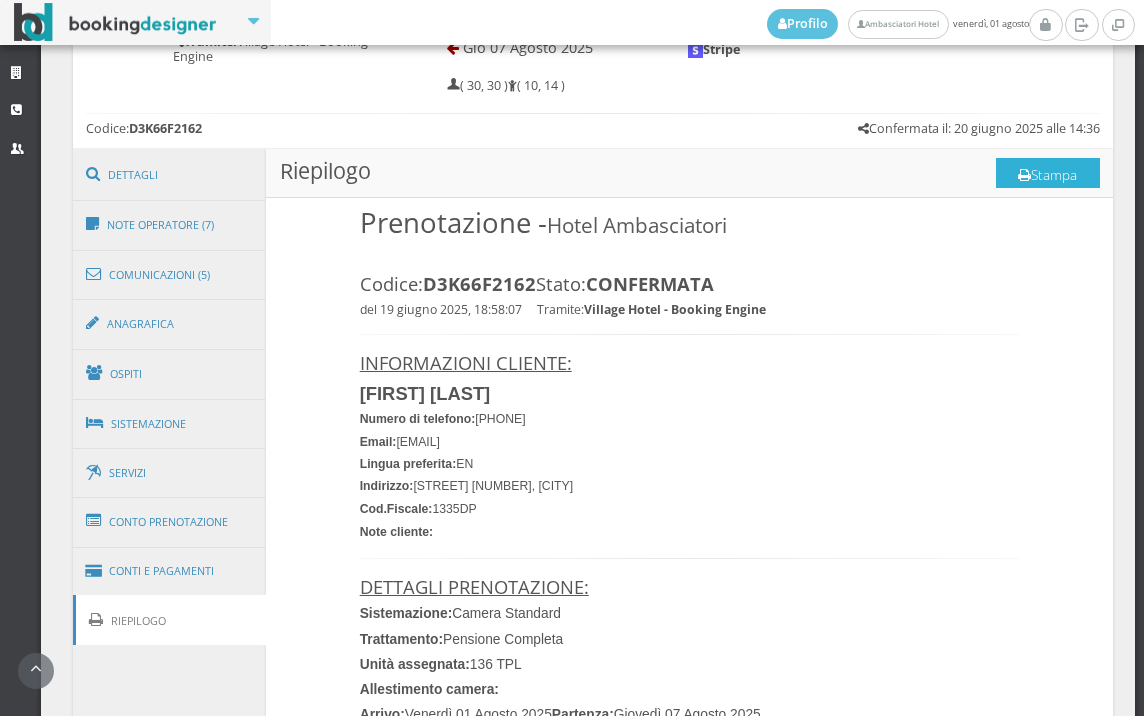 click on "Stampa" at bounding box center [1048, 173] 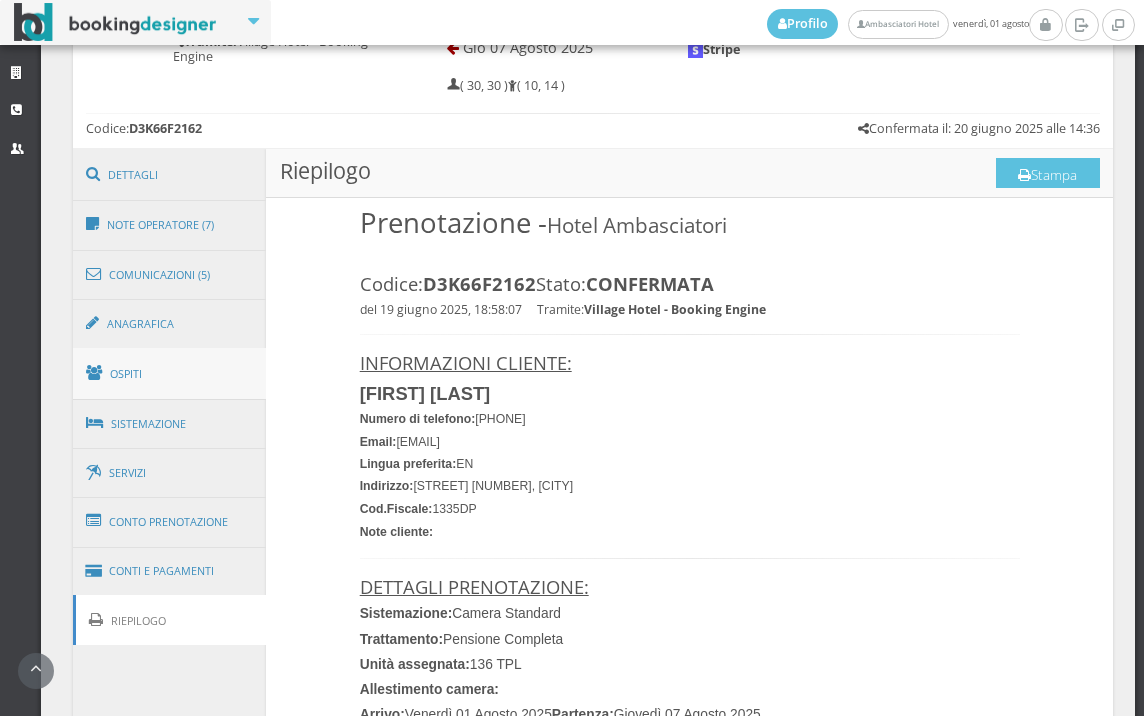 scroll, scrollTop: 0, scrollLeft: 0, axis: both 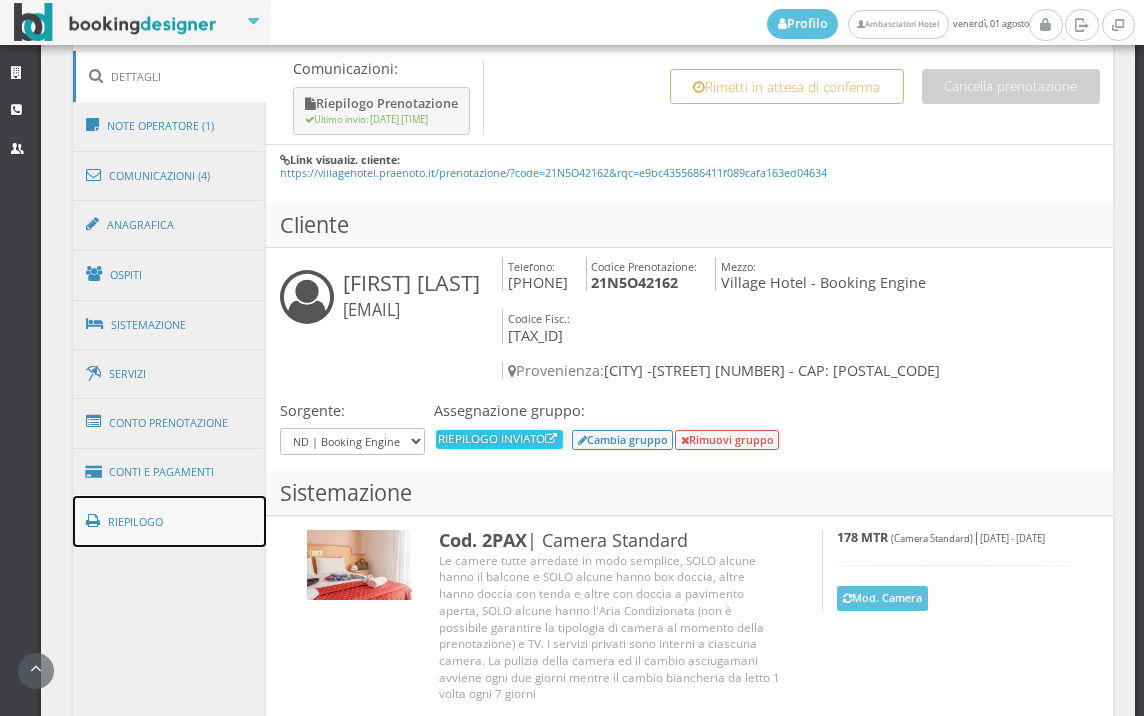 click on "Riepilogo" at bounding box center (170, 522) 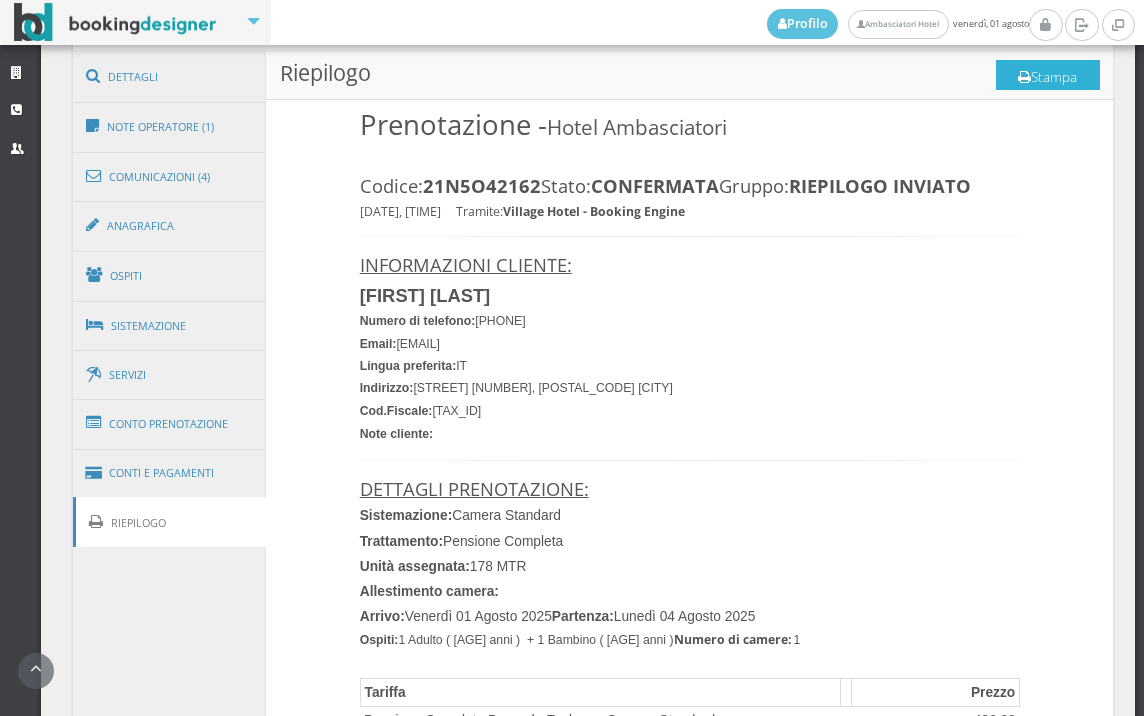 click on "Stampa" at bounding box center (1048, 75) 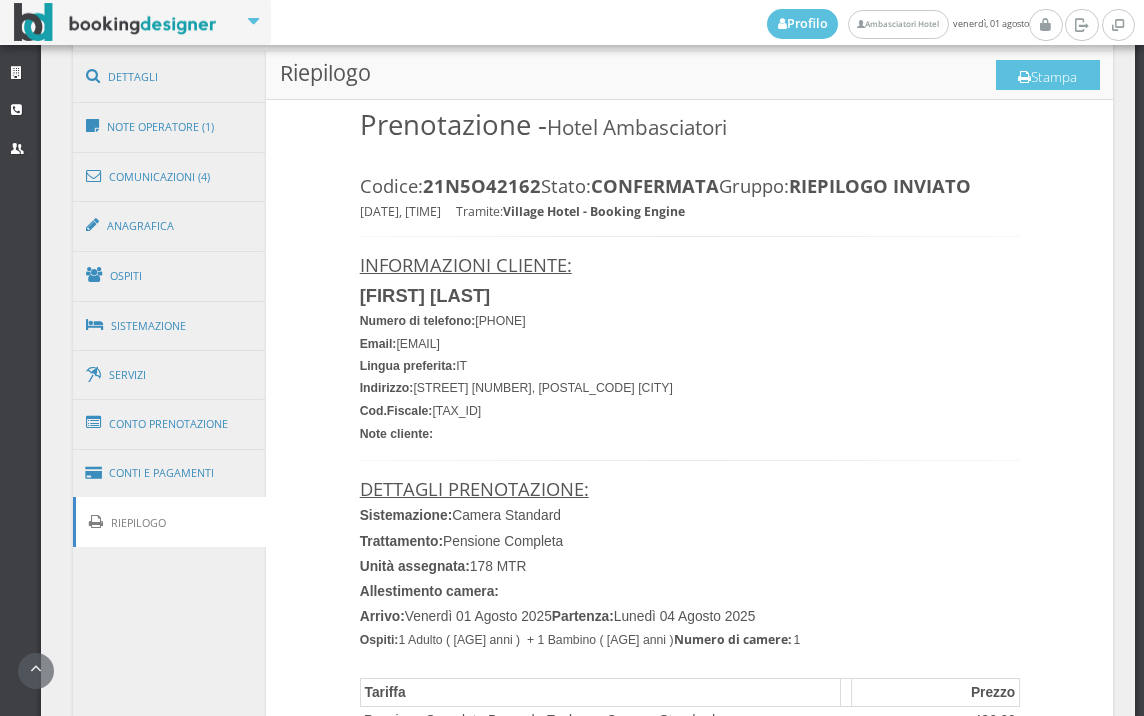 scroll, scrollTop: 0, scrollLeft: 0, axis: both 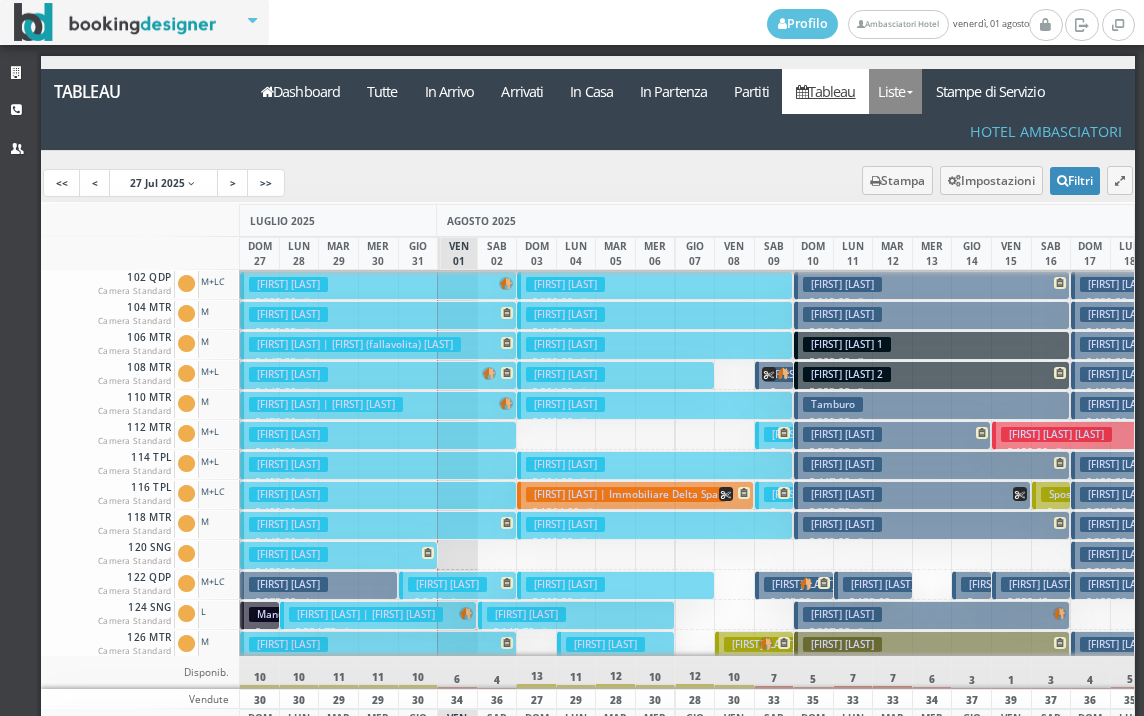 click on "Liste" at bounding box center [895, 91] 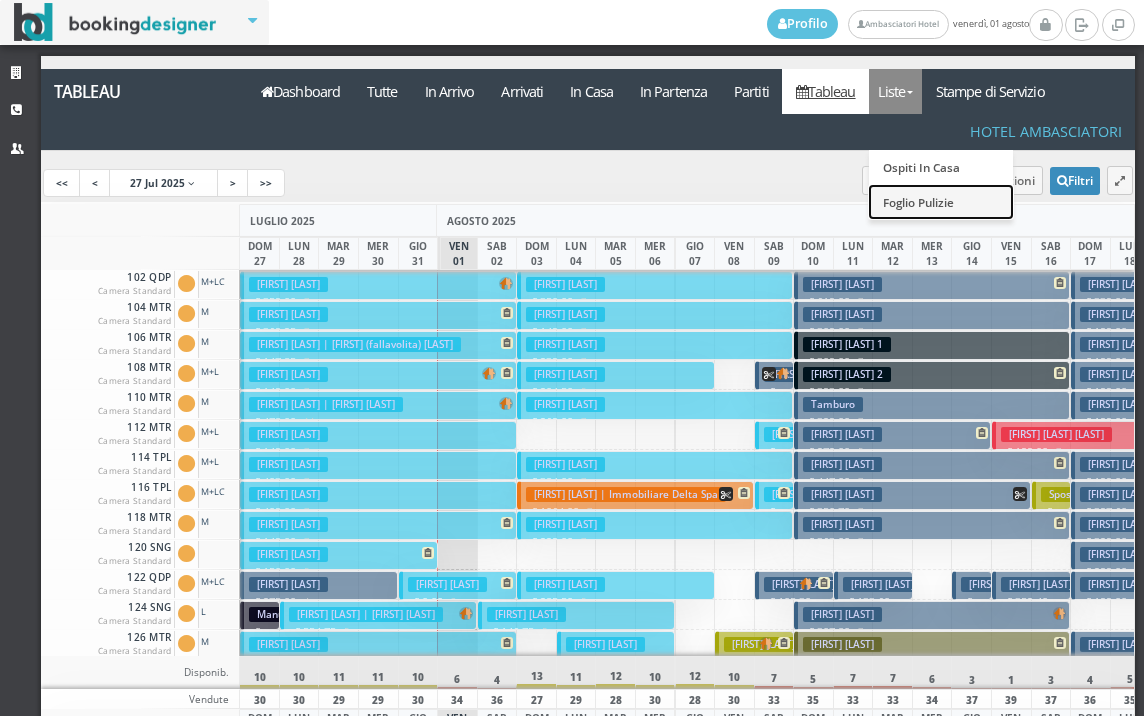 click on "Foglio Pulizie" at bounding box center (941, 201) 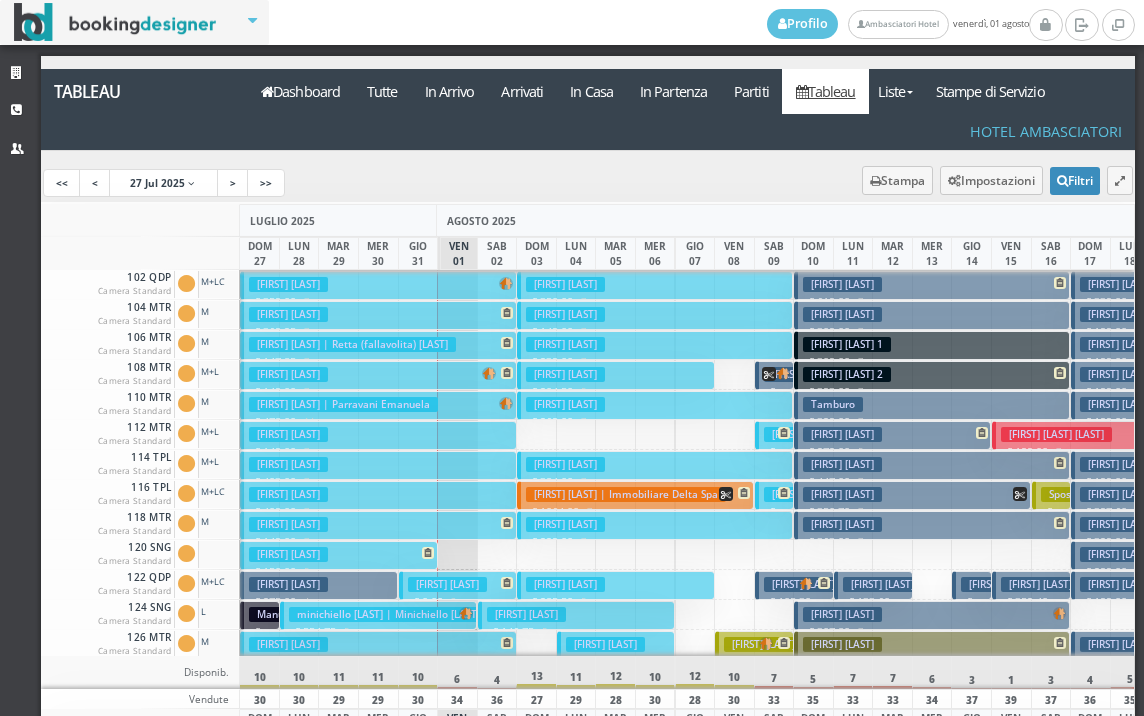 scroll, scrollTop: 0, scrollLeft: 0, axis: both 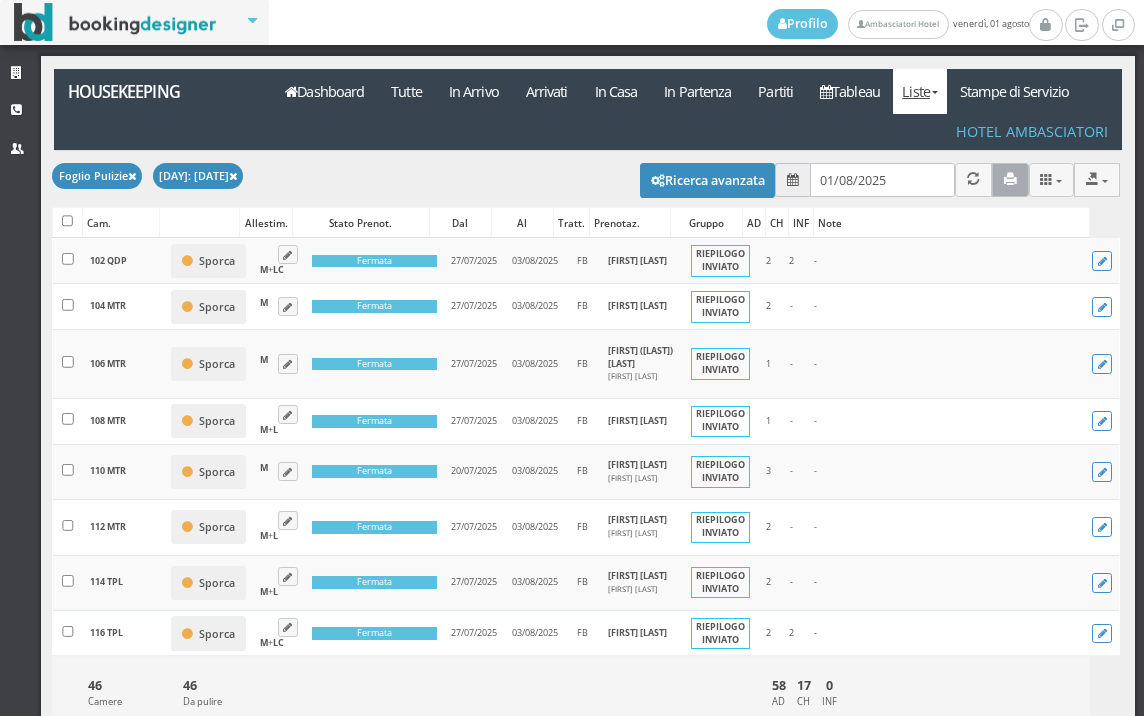 click at bounding box center [1010, 179] 